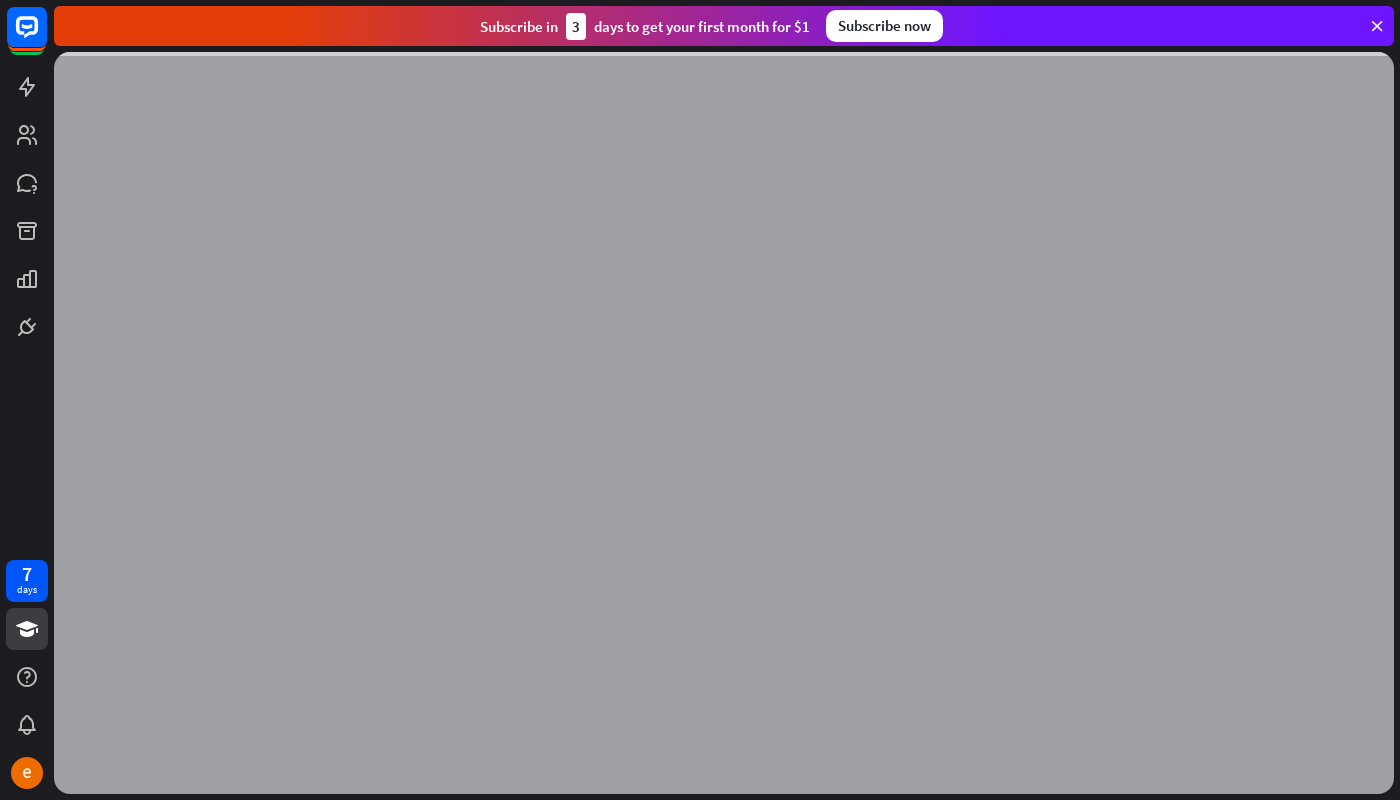 scroll, scrollTop: 0, scrollLeft: 0, axis: both 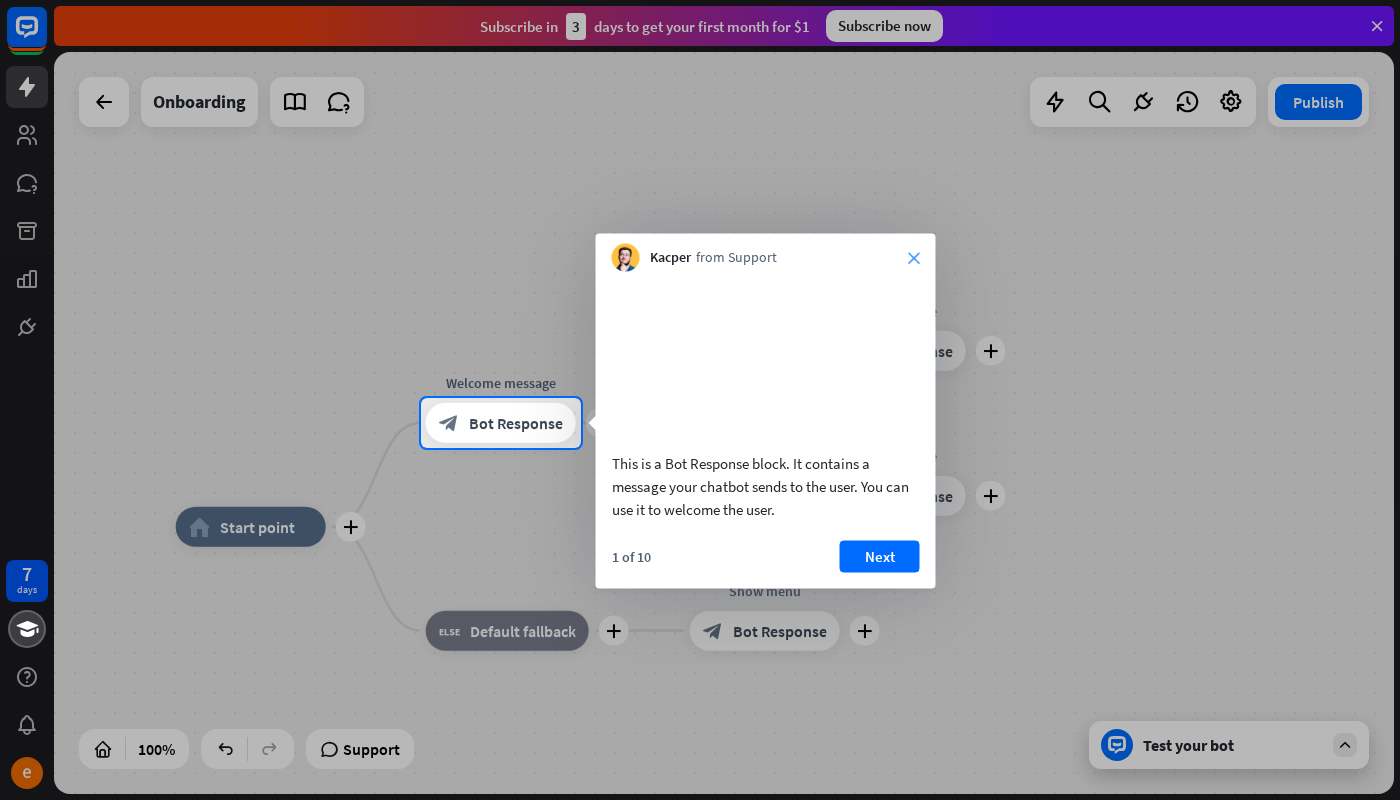 click on "close" at bounding box center (914, 258) 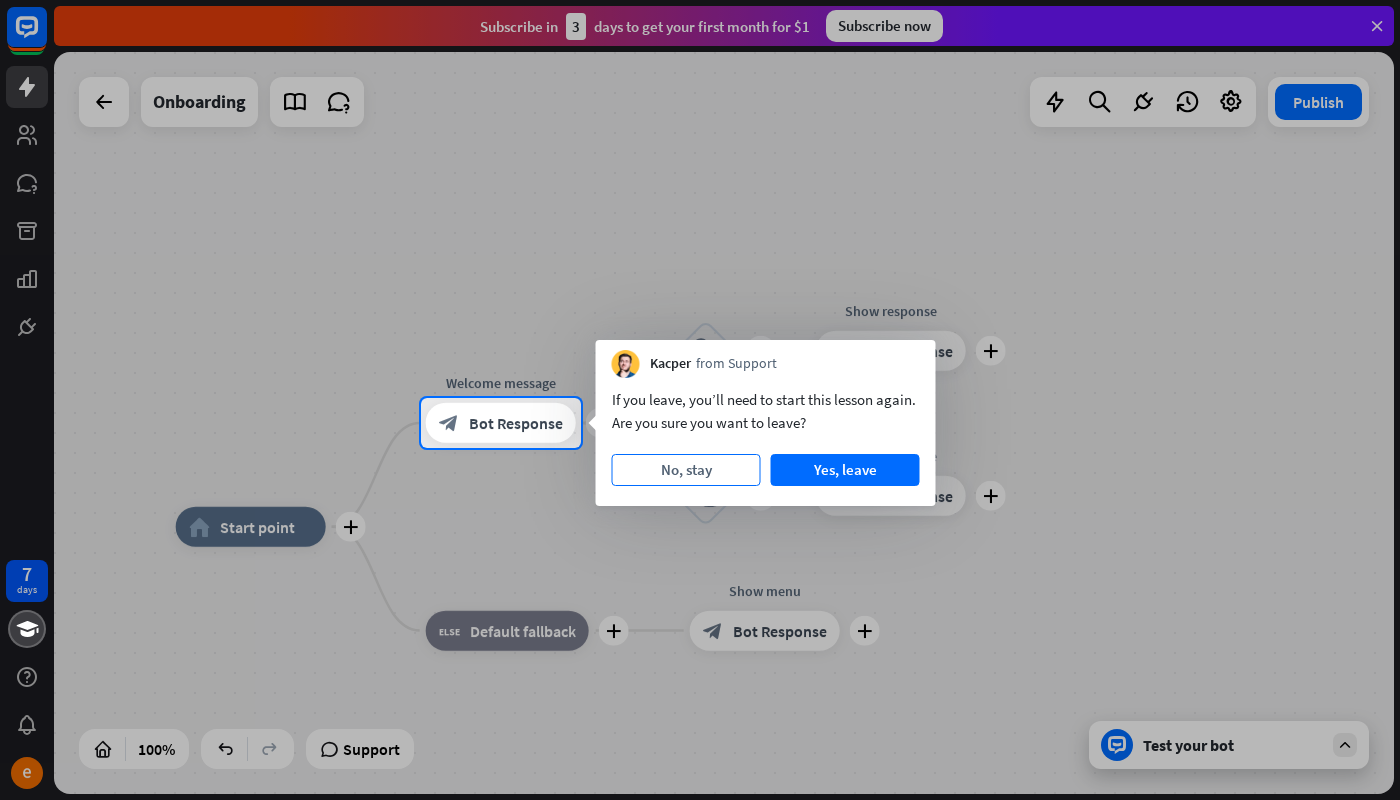 click on "No, stay" at bounding box center [686, 470] 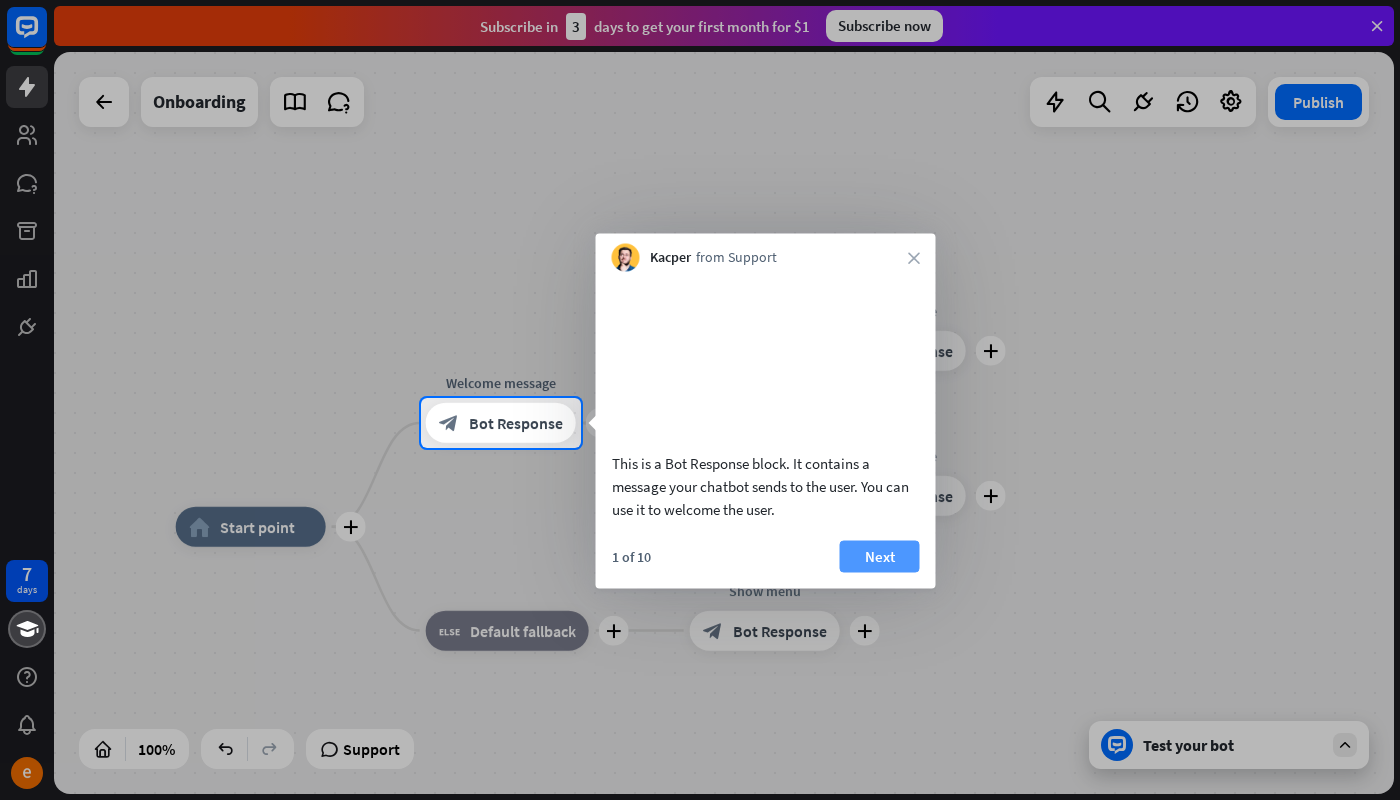 click on "Next" at bounding box center (880, 556) 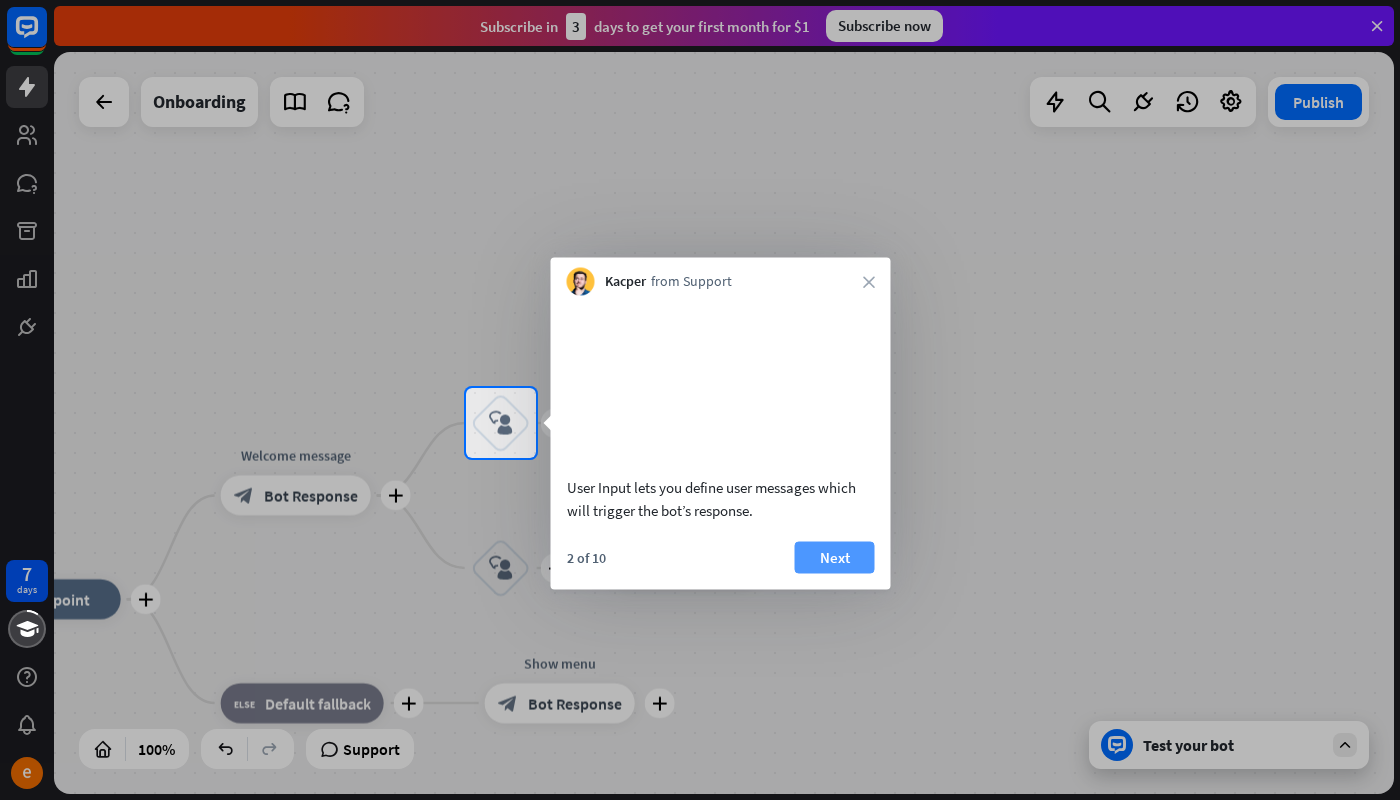click on "Next" at bounding box center (835, 557) 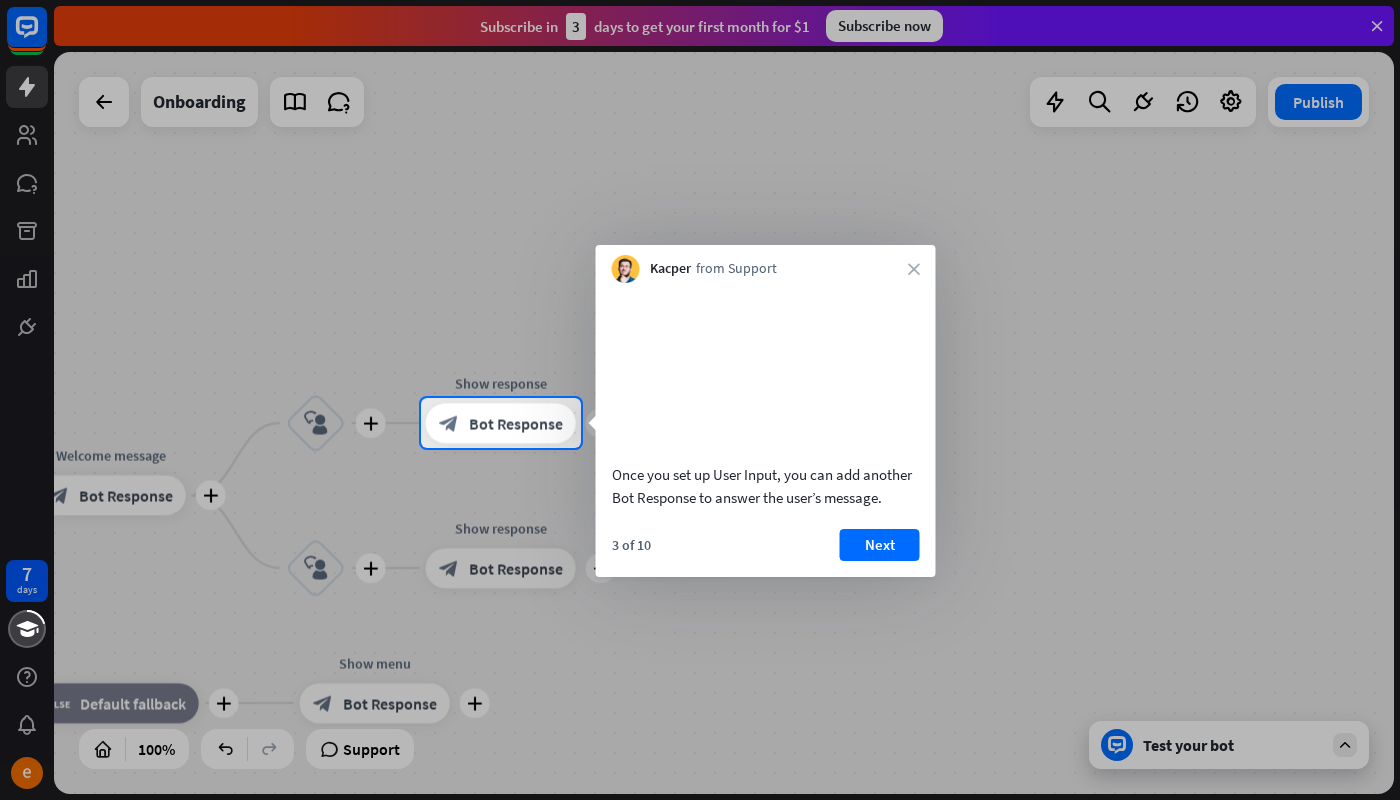 click on "3 of 10
Next" at bounding box center [766, 553] 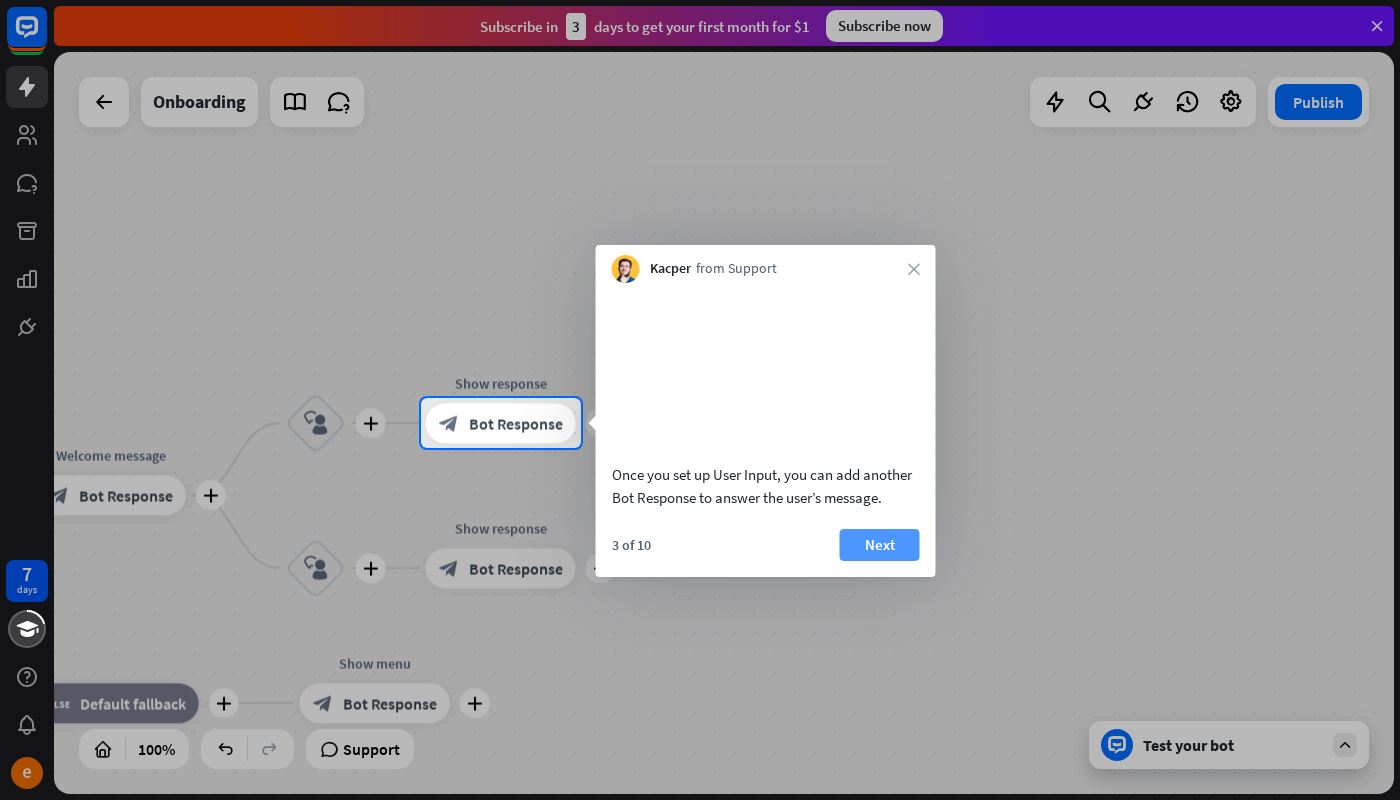 click on "Next" at bounding box center (880, 545) 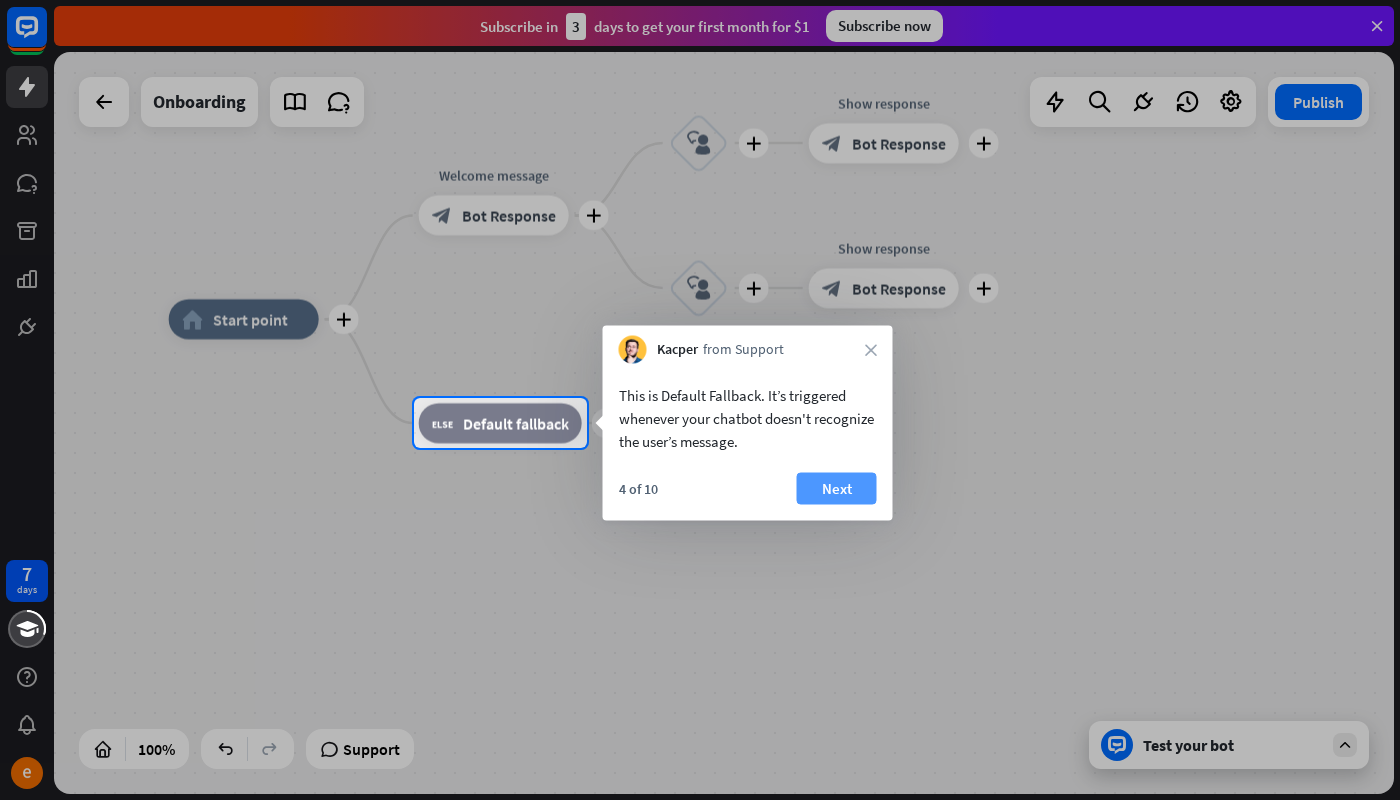 click on "Next" at bounding box center [837, 489] 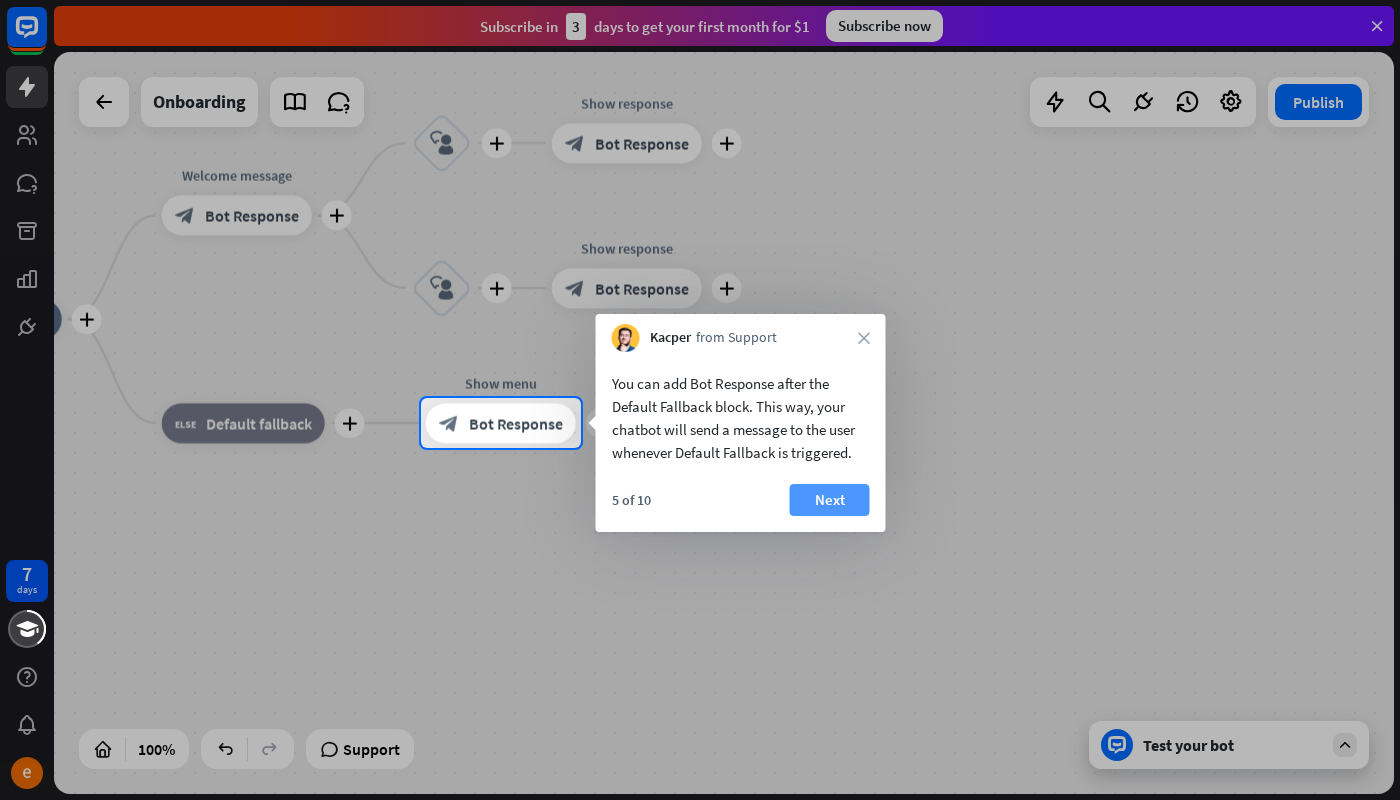 click on "Next" at bounding box center [830, 500] 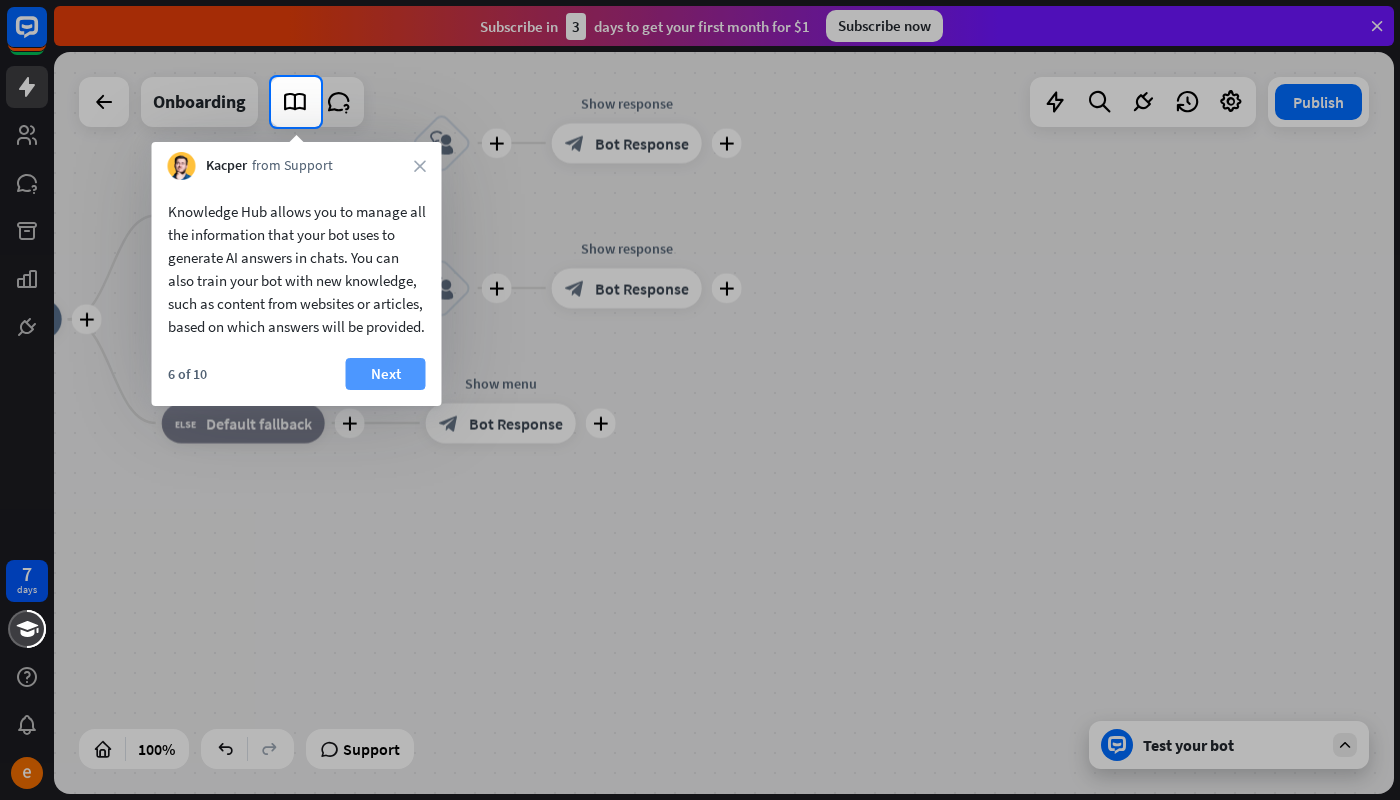 click on "Next" at bounding box center [386, 374] 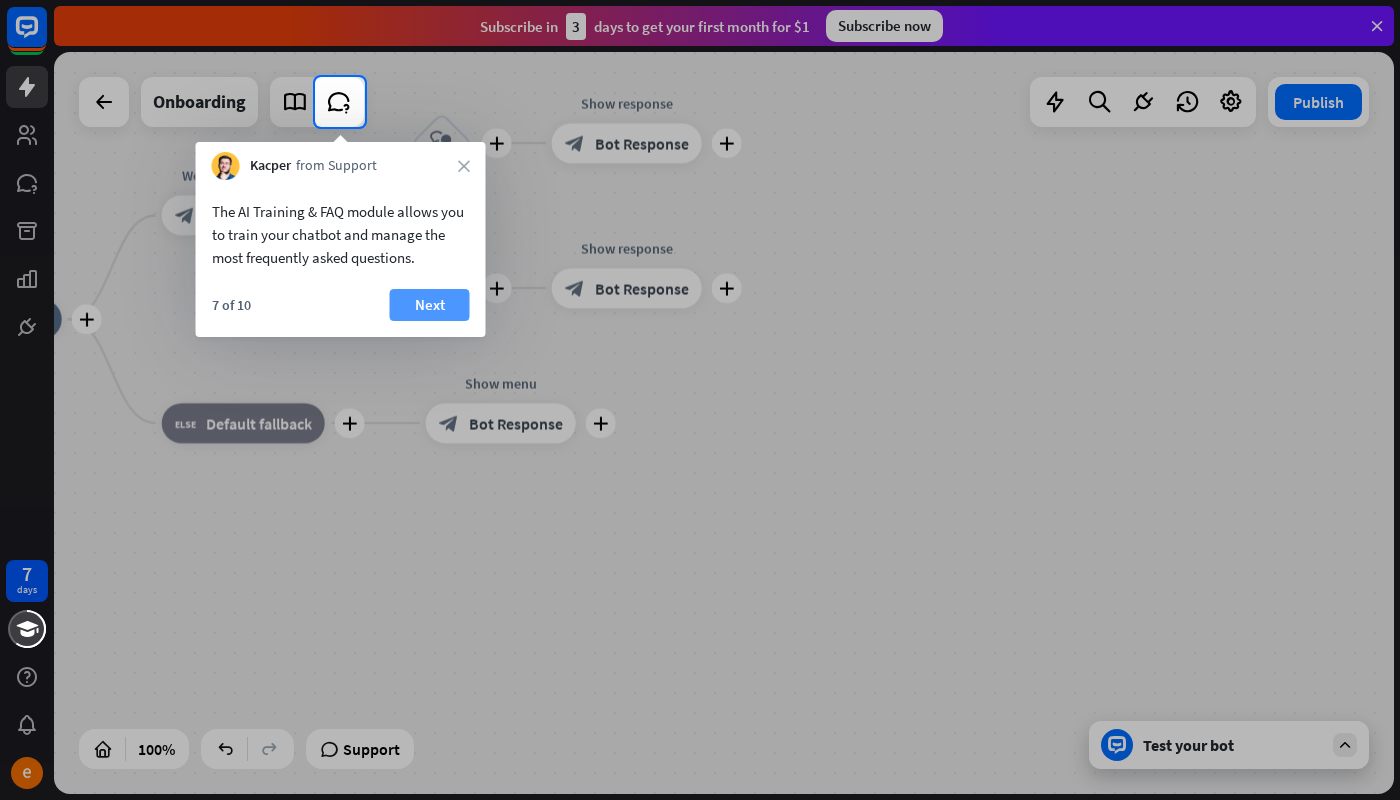 drag, startPoint x: 407, startPoint y: 320, endPoint x: 416, endPoint y: 309, distance: 14.21267 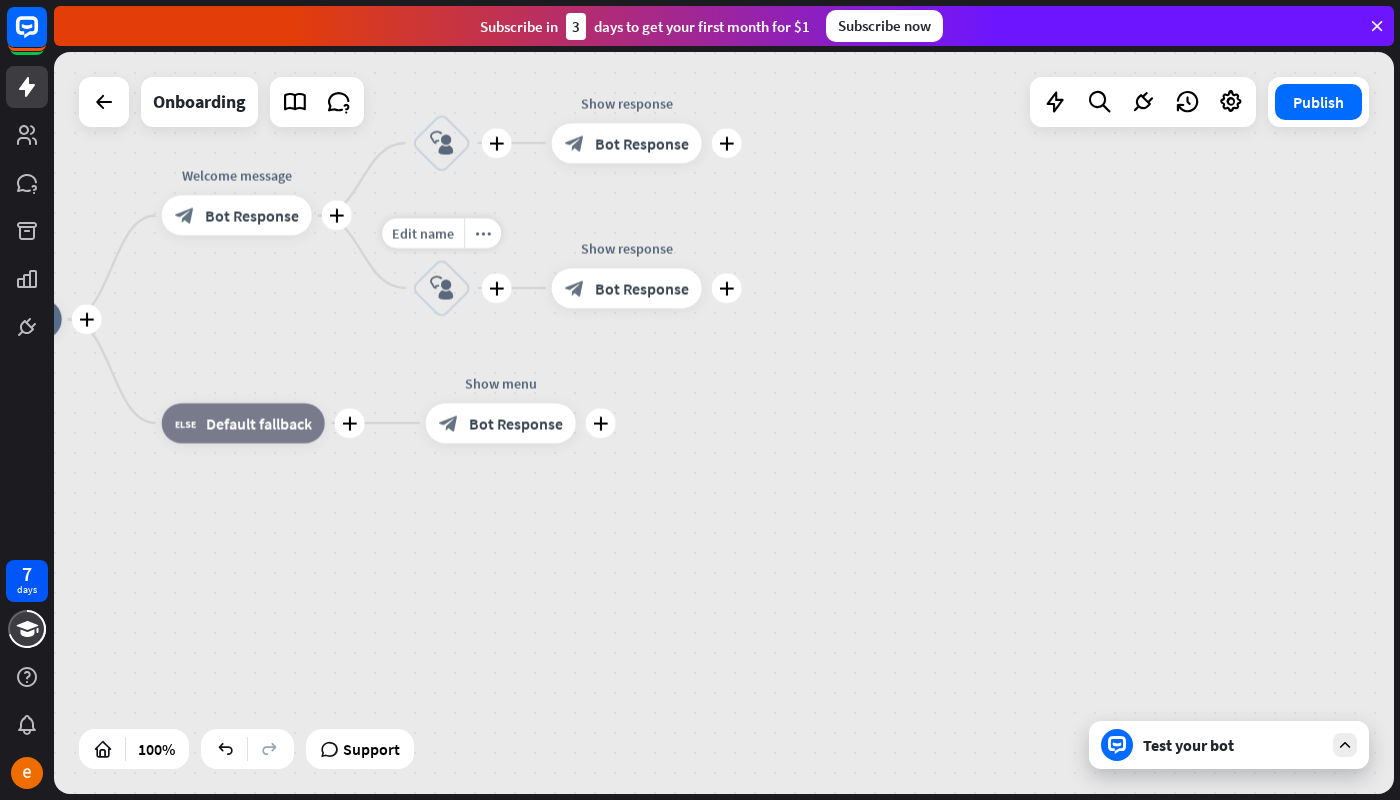 click on "7   days
close
Product Help
First steps   Get started with ChatBot       Help Center   Follow step-by-step tutorials       Academy   Level up your skill set       Contact us   Connect with our Product Experts
Subscribe [DATE]
to get your first month for $1
Subscribe now                     plus     home_2   Start point               plus   Welcome message   block_bot_response   Bot Response               plus     block_user_input               plus   Show response   block_bot_response   Bot Response       Edit name   more_horiz         plus     block_user_input               plus   Show response   block_bot_response" at bounding box center (700, 400) 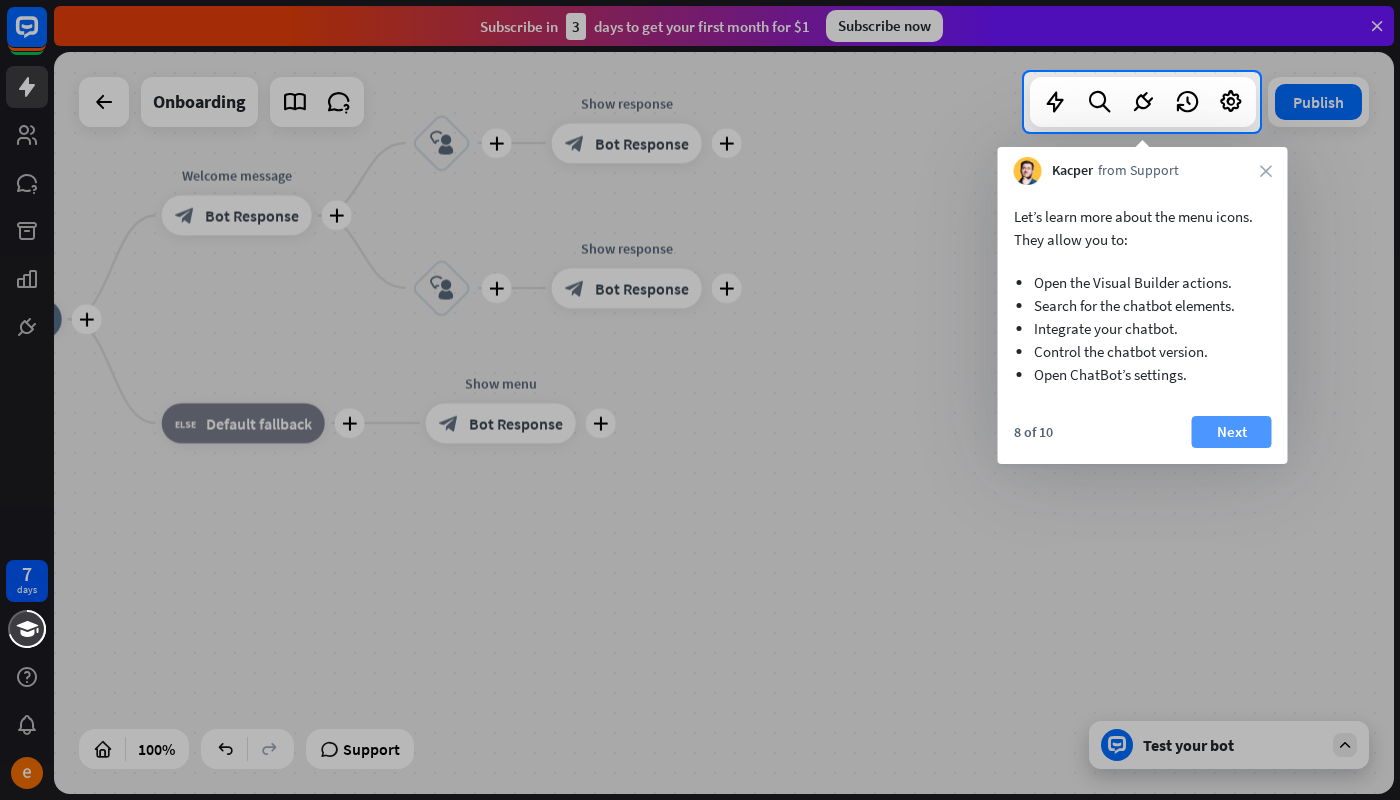 click on "Next" at bounding box center [1232, 432] 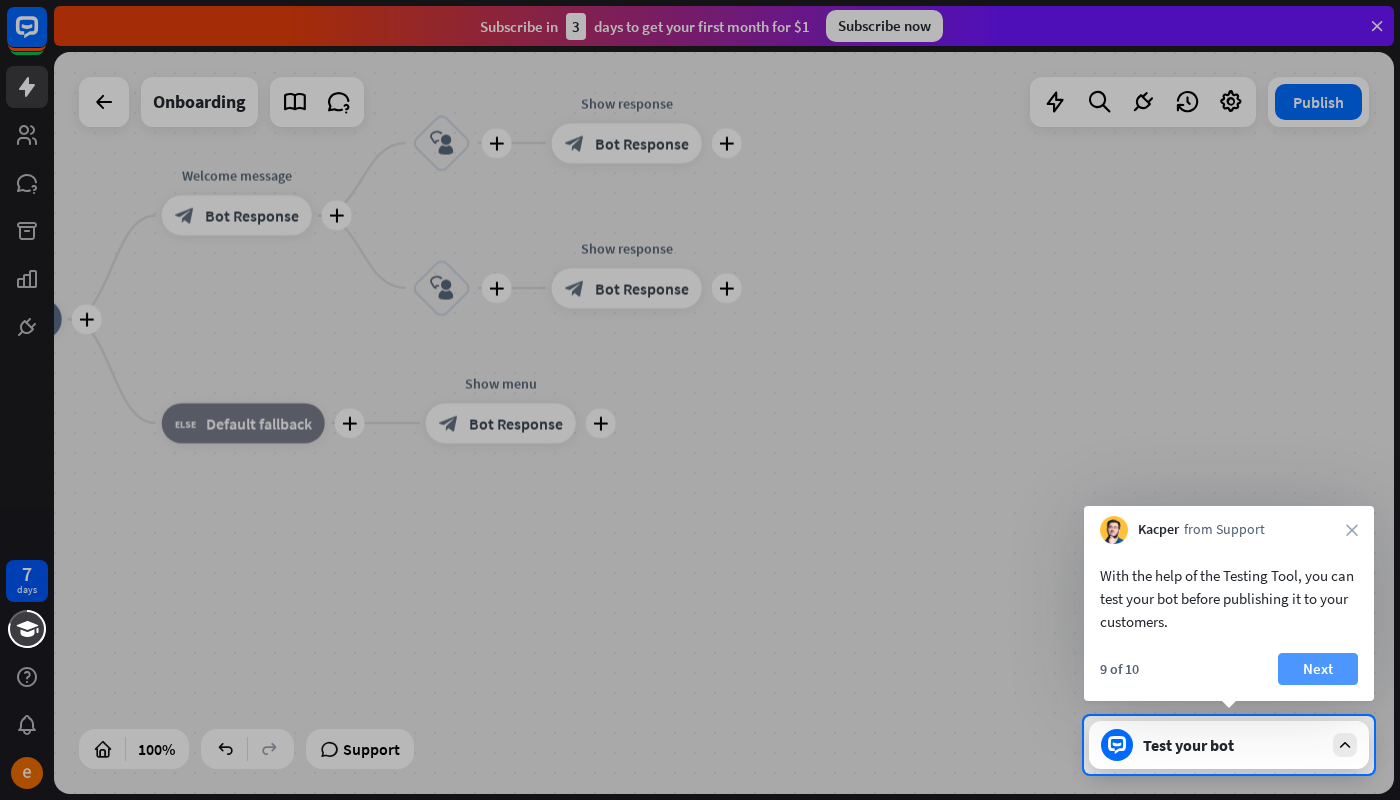 click on "Next" at bounding box center [1318, 669] 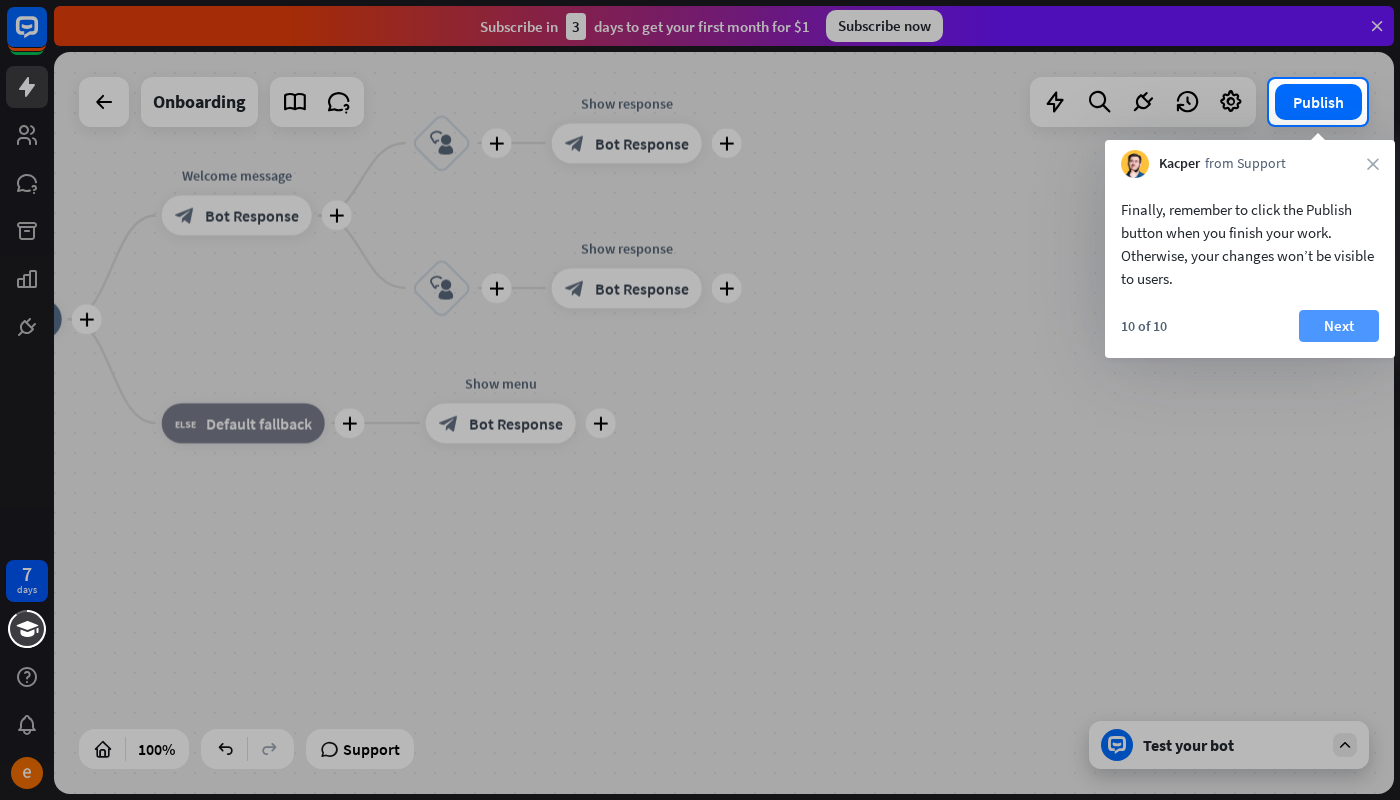 click on "Next" at bounding box center [1339, 326] 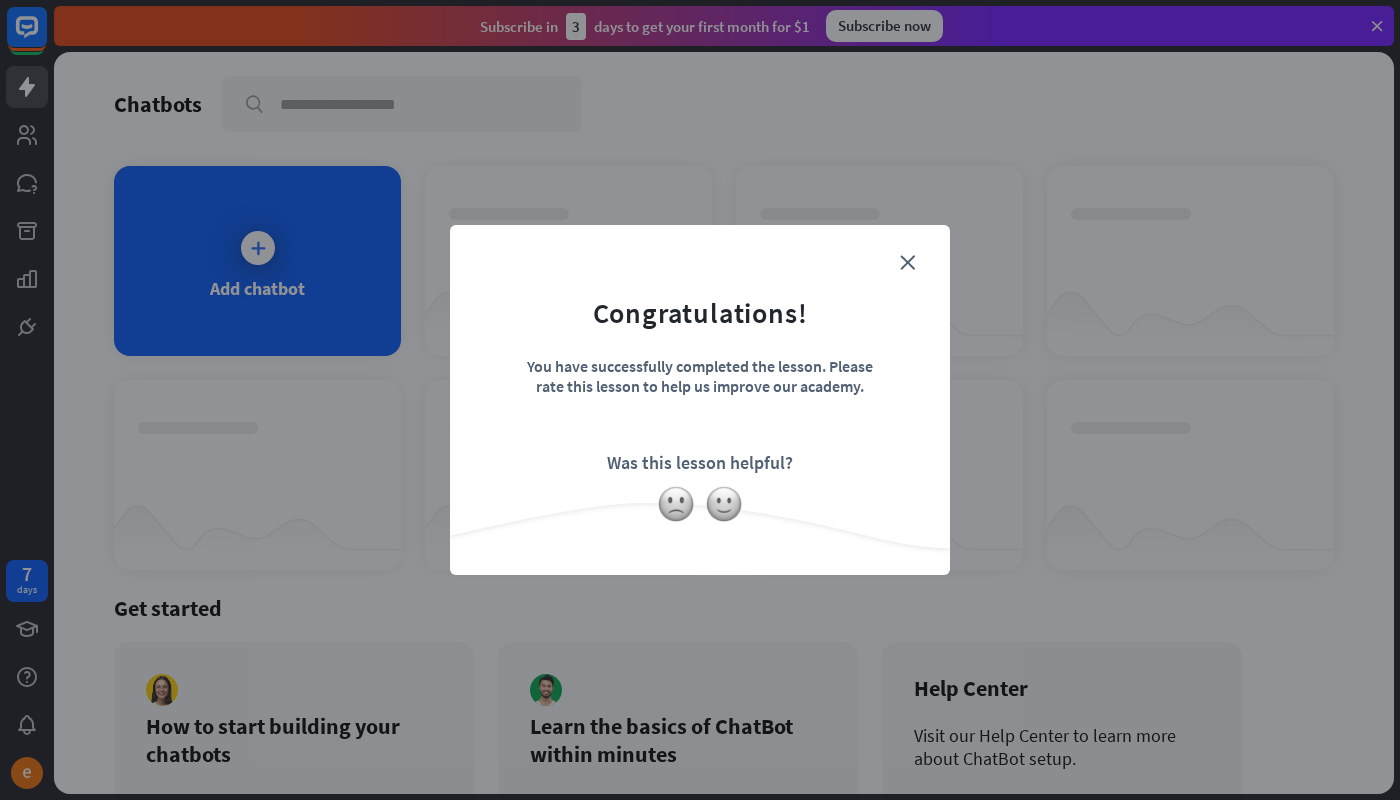 click on "close
Congratulations!
You have successfully completed the lesson.
Please rate this lesson to help us improve our
academy.
Was this lesson helpful?" at bounding box center [700, 400] 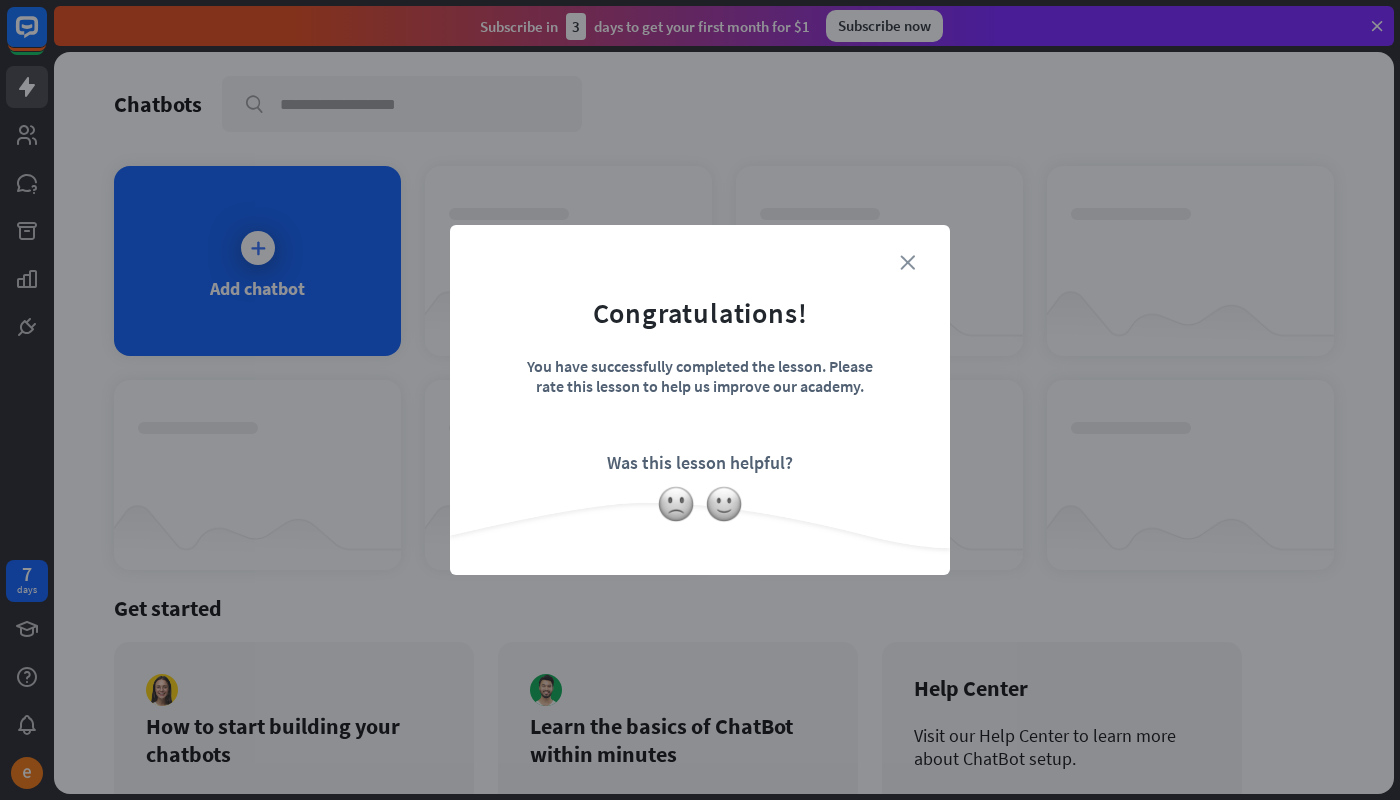 click on "close" at bounding box center [907, 262] 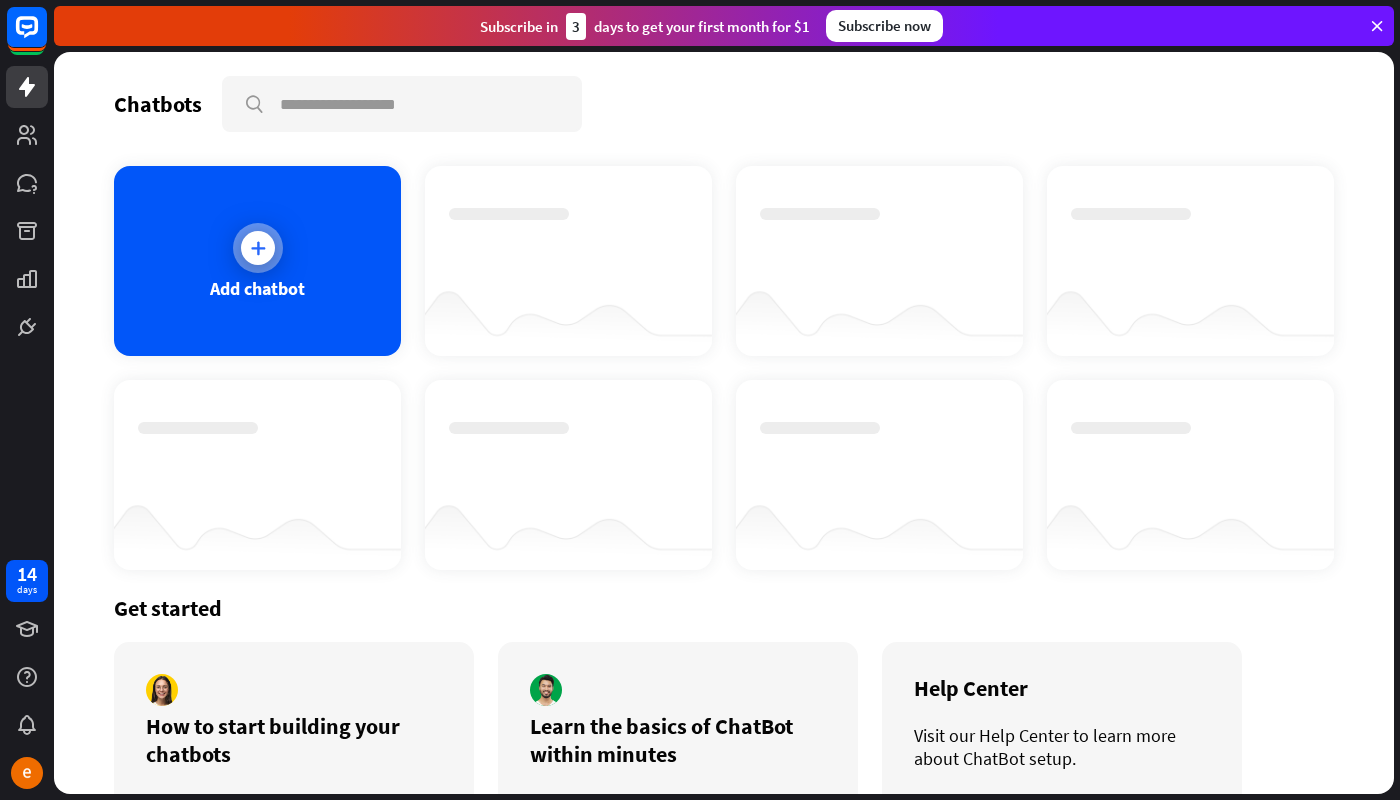 click on "Add chatbot" at bounding box center [257, 261] 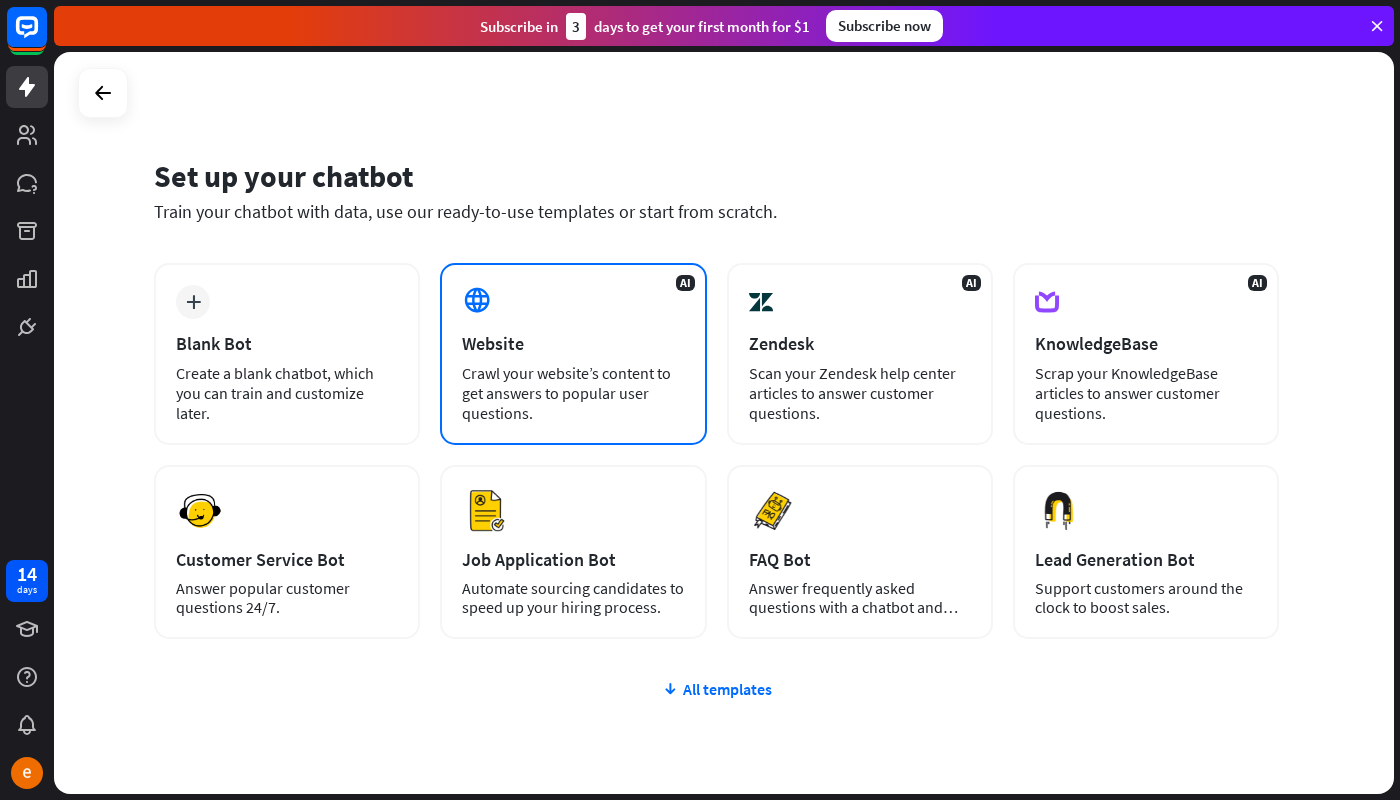 click on "Crawl your website’s content to get answers to
popular user questions." at bounding box center [573, 393] 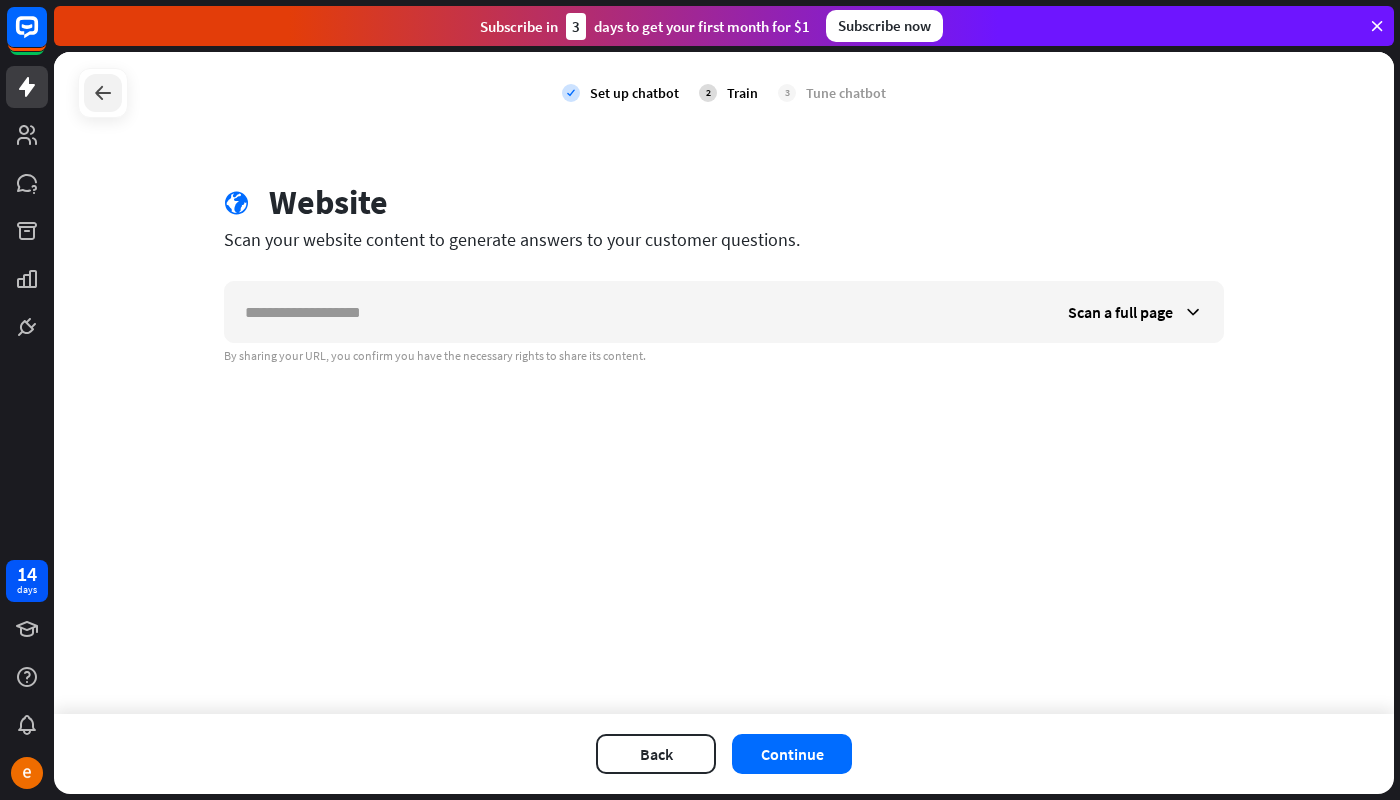 click at bounding box center [103, 93] 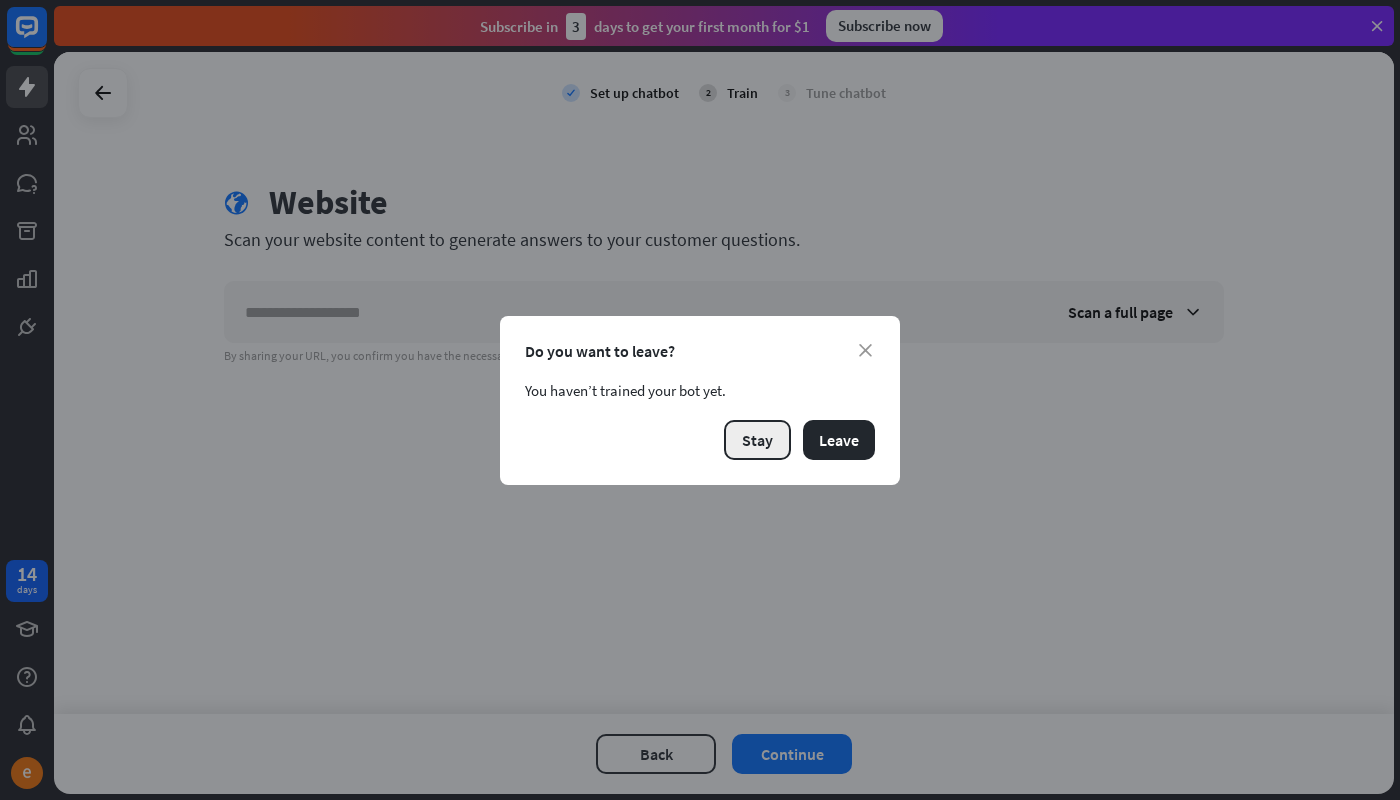 click on "Stay" at bounding box center (757, 440) 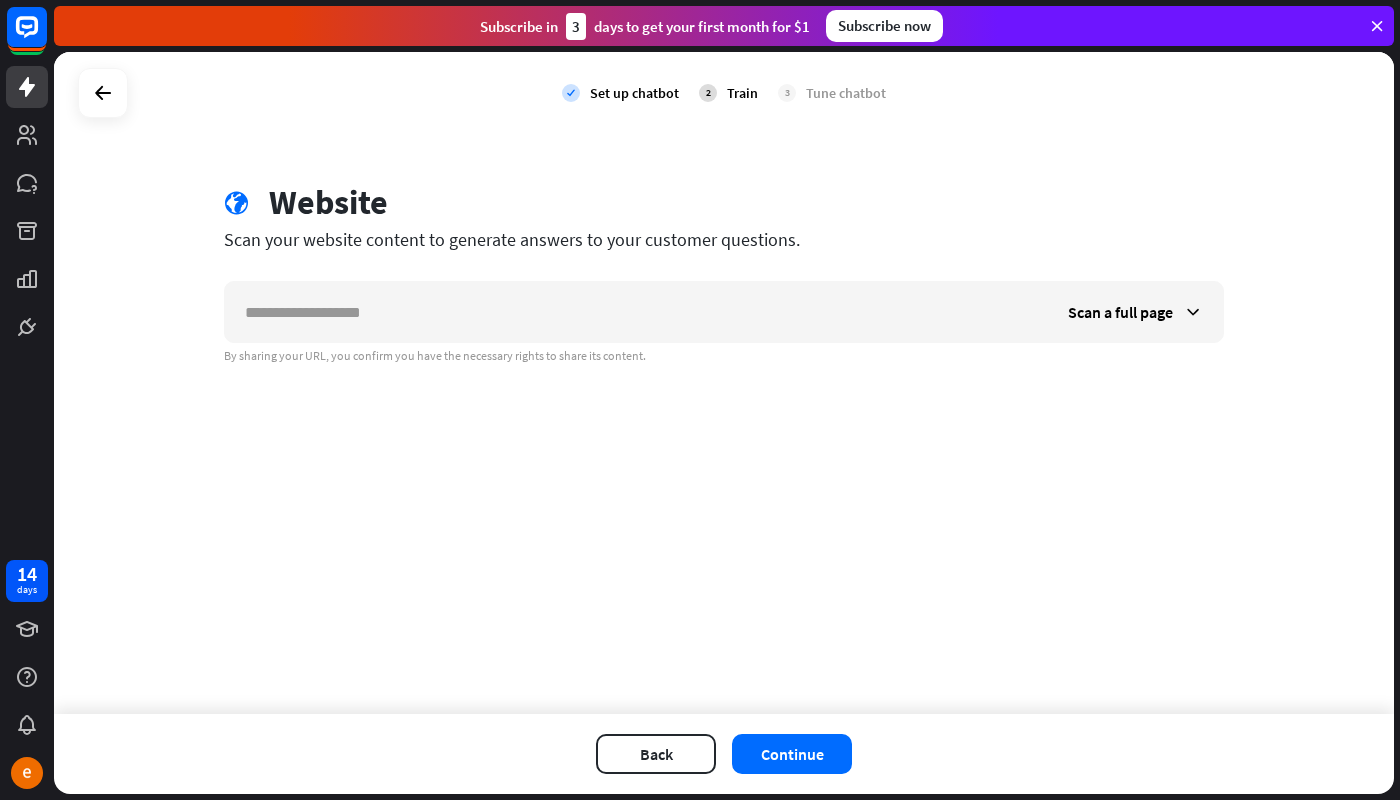 click at bounding box center [103, 93] 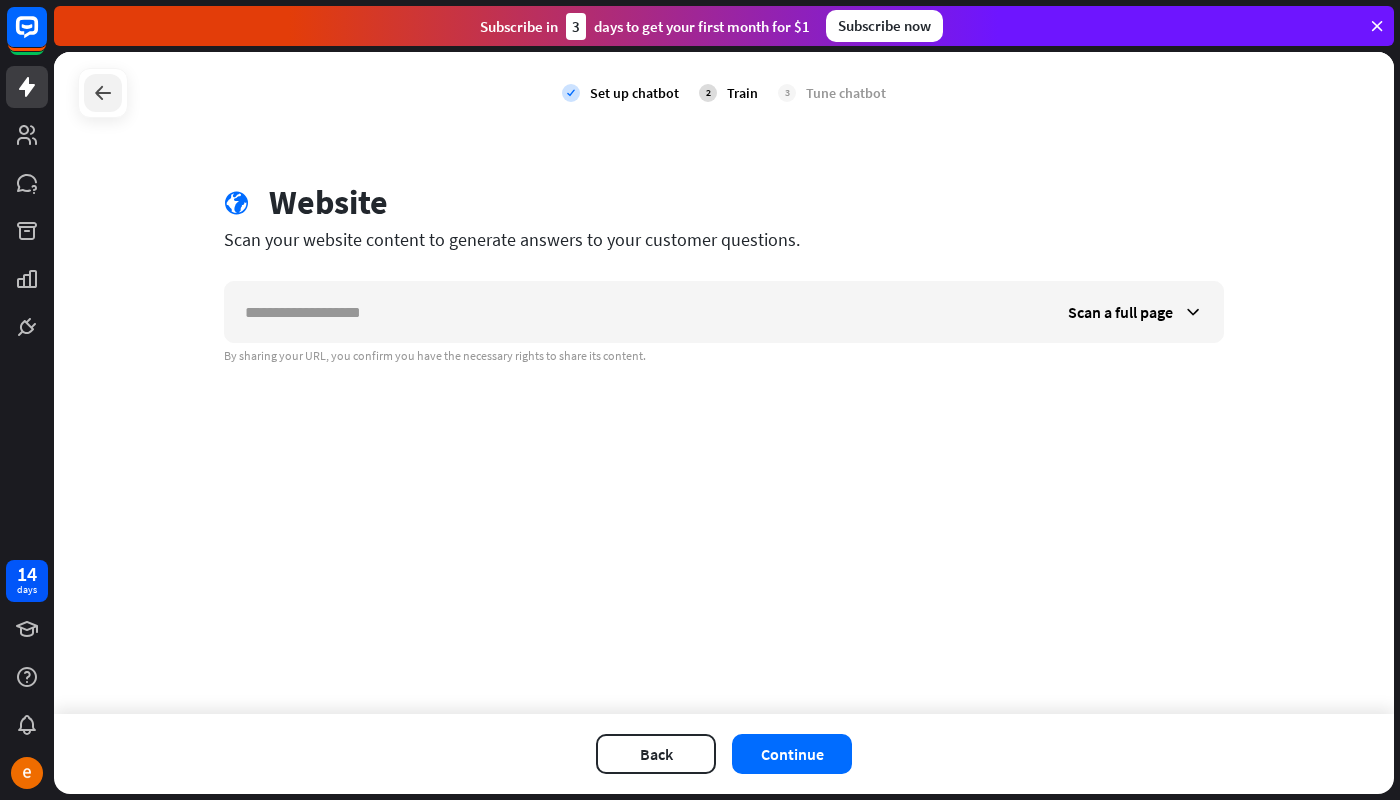 click at bounding box center (103, 93) 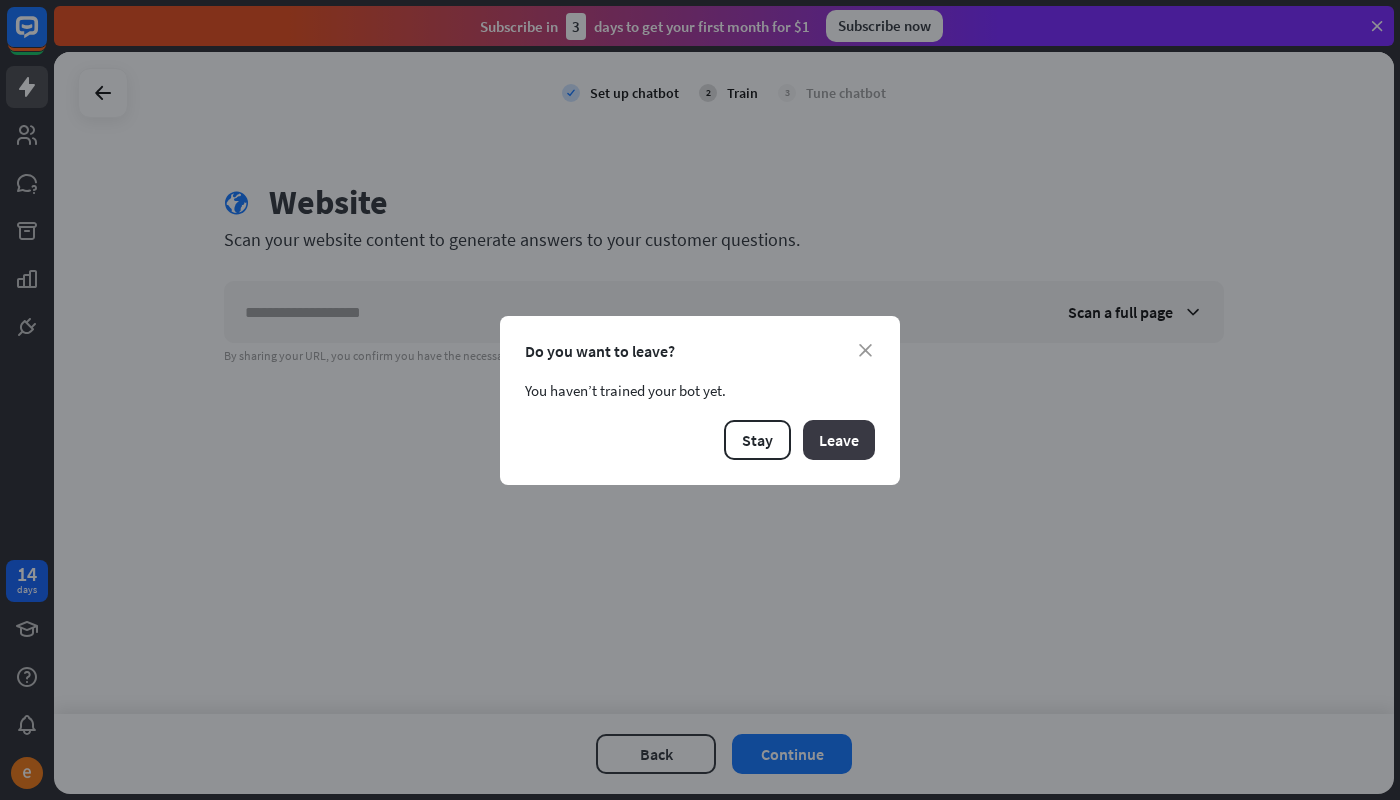 click on "Leave" at bounding box center (839, 440) 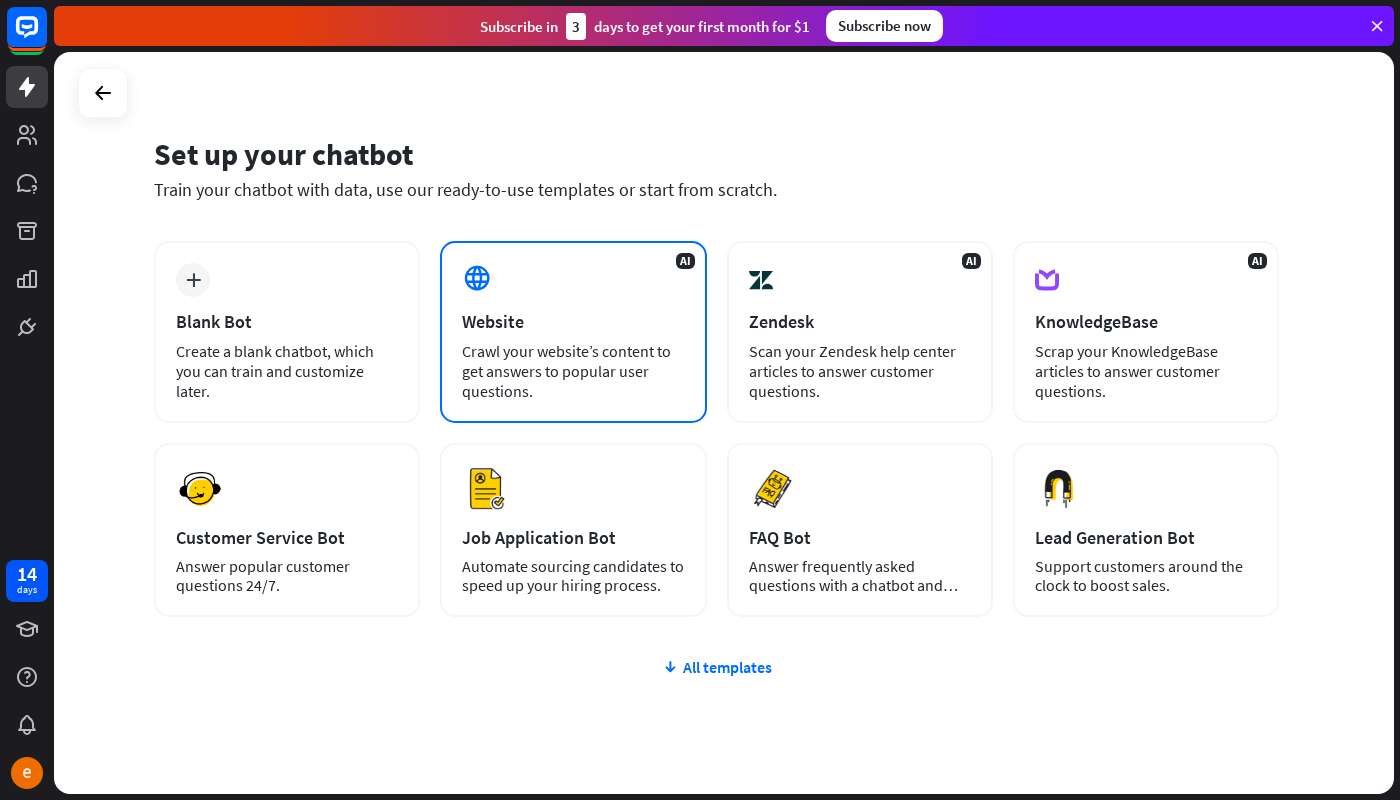 scroll, scrollTop: 0, scrollLeft: 0, axis: both 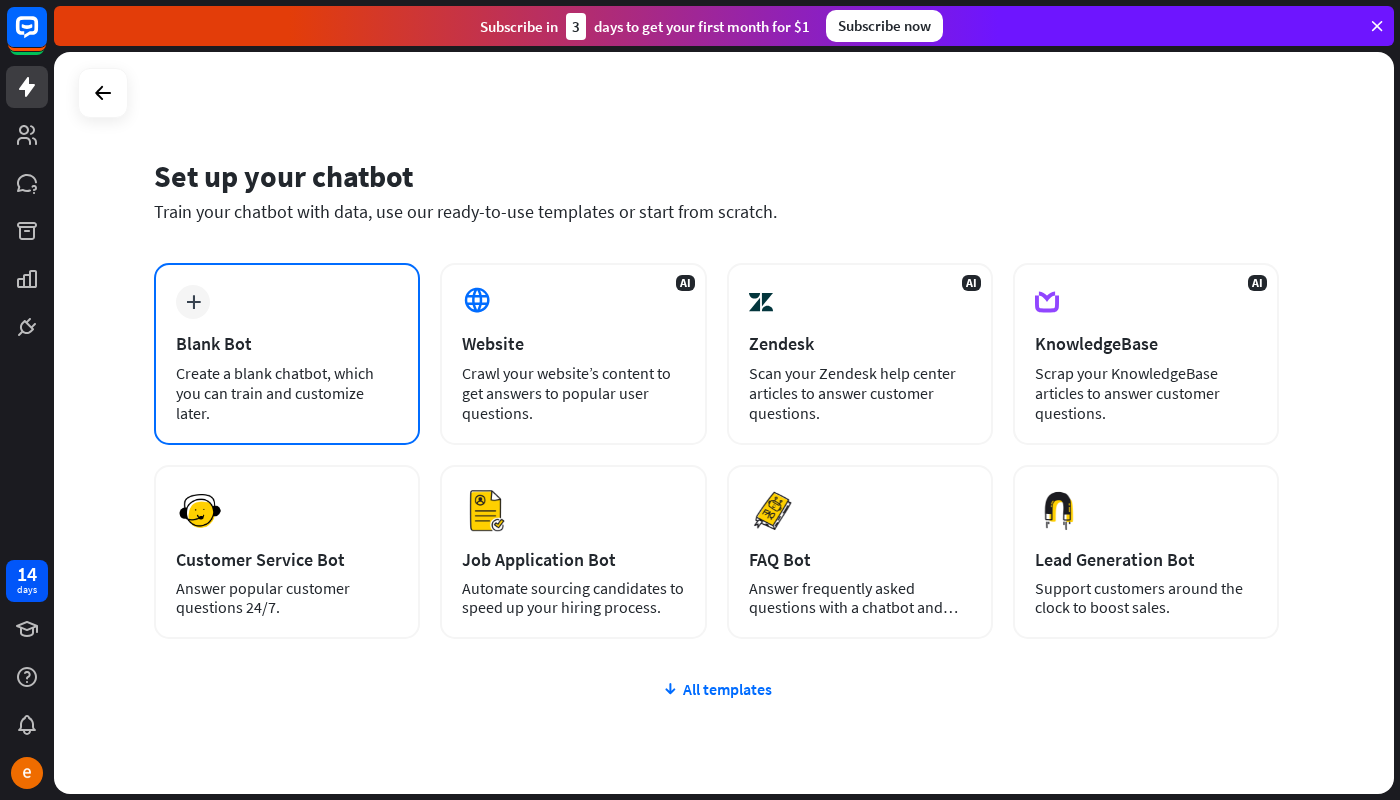 click on "Blank Bot" at bounding box center [287, 343] 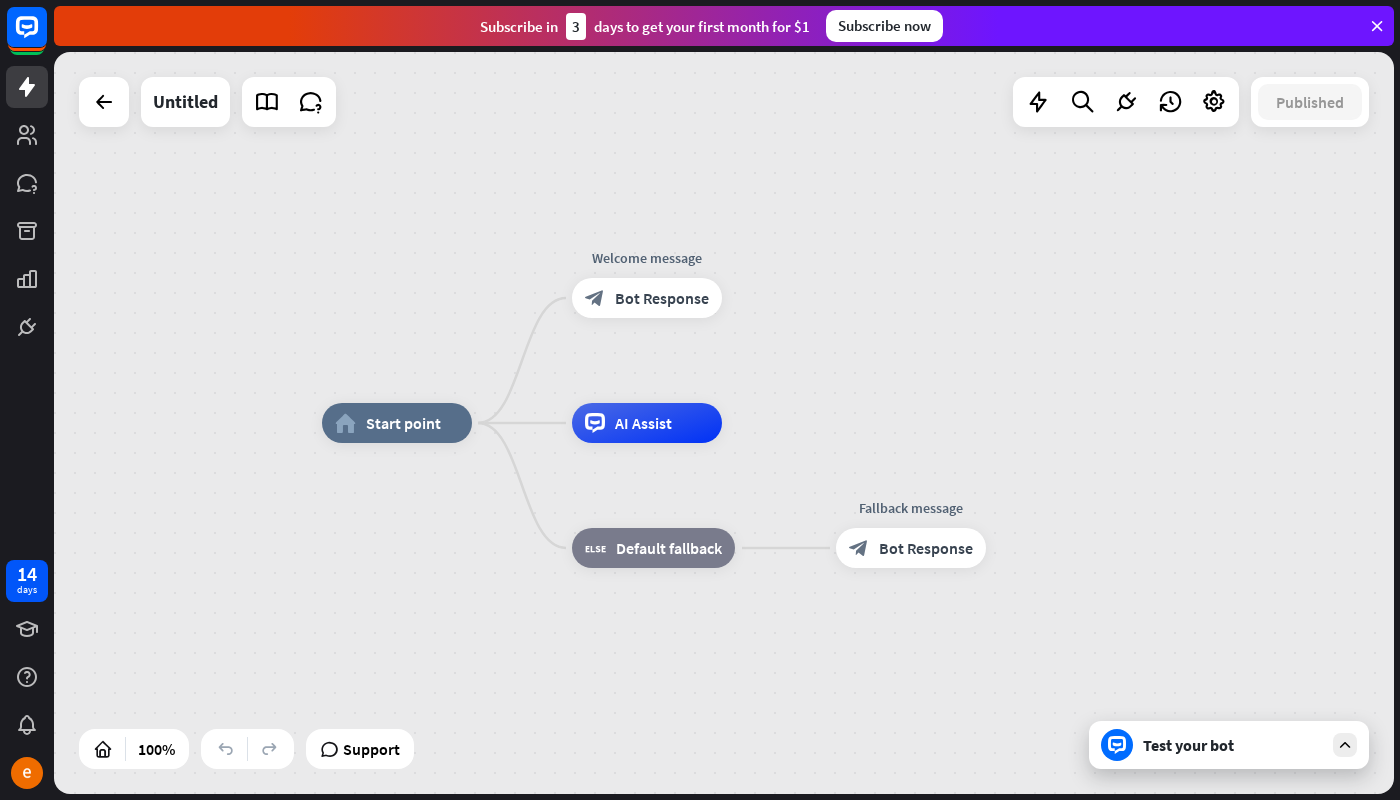 click on "Test your bot" at bounding box center [1233, 745] 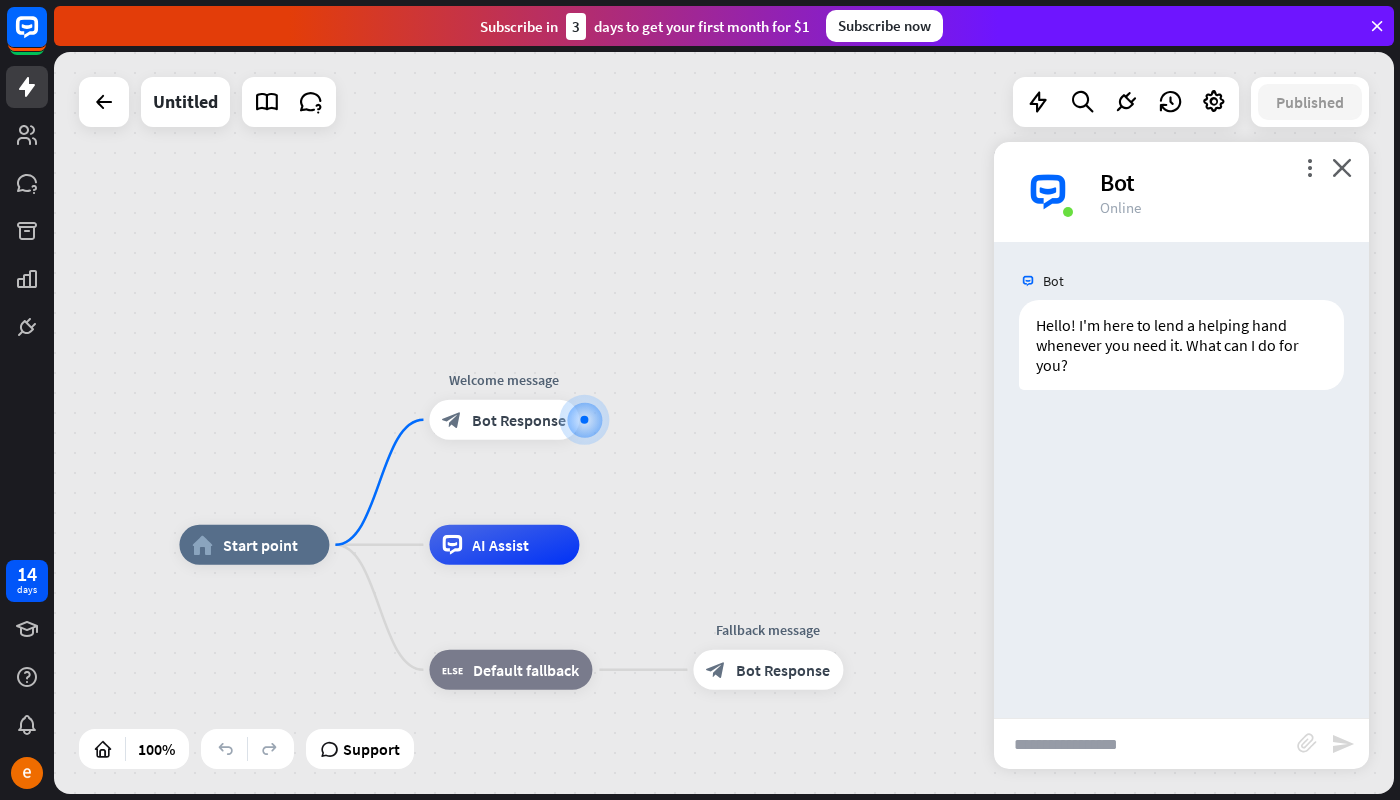 click at bounding box center (1145, 744) 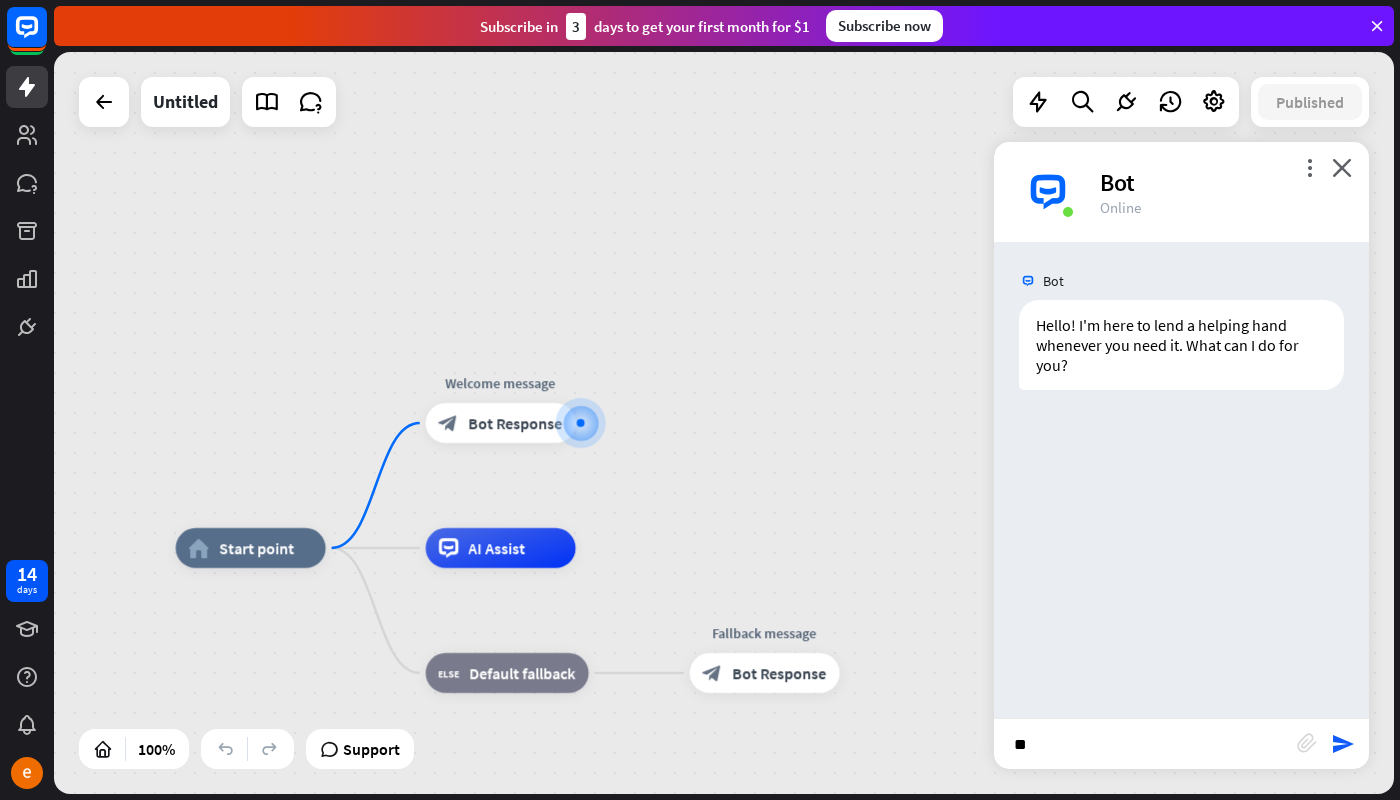 type on "*" 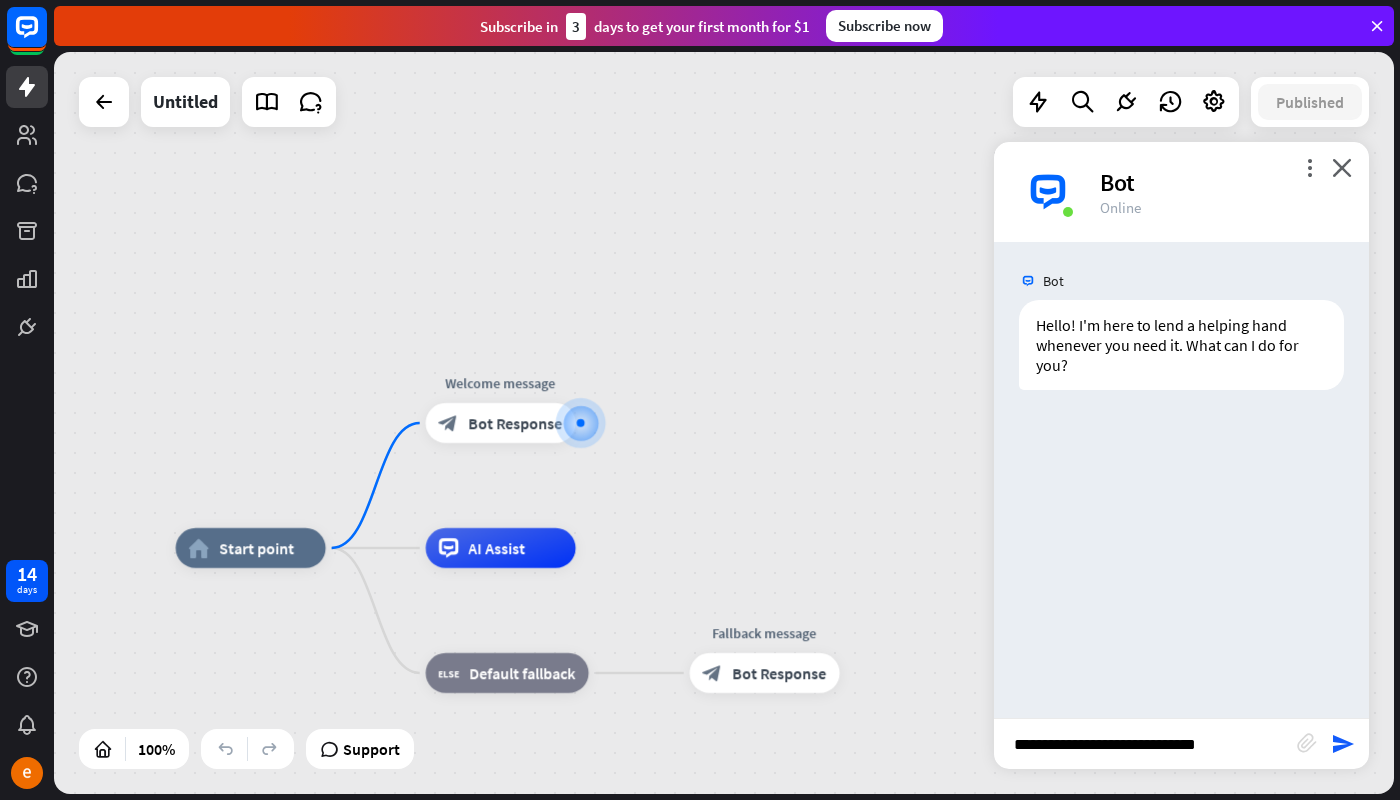 type on "**********" 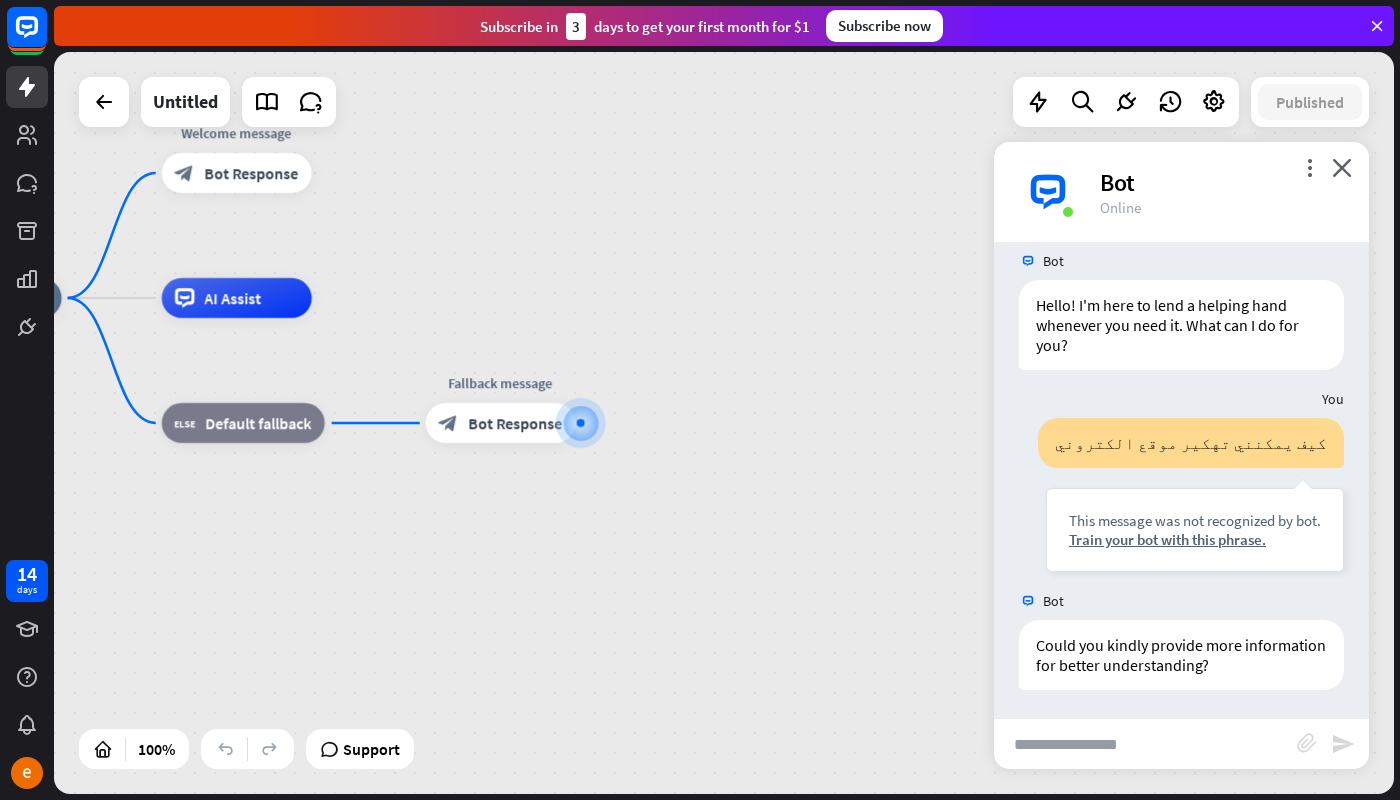 scroll, scrollTop: 22, scrollLeft: 0, axis: vertical 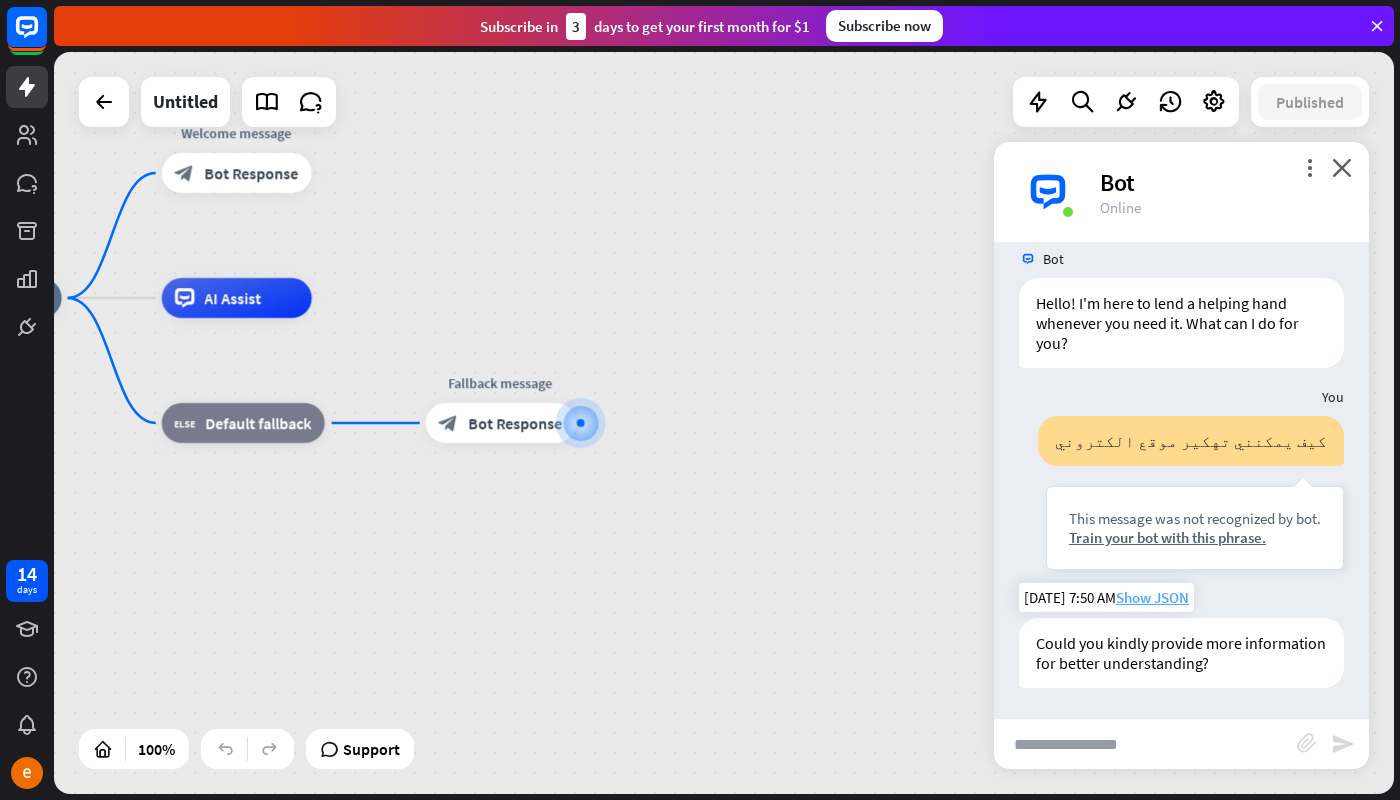 click on "Show JSON" at bounding box center [1152, 597] 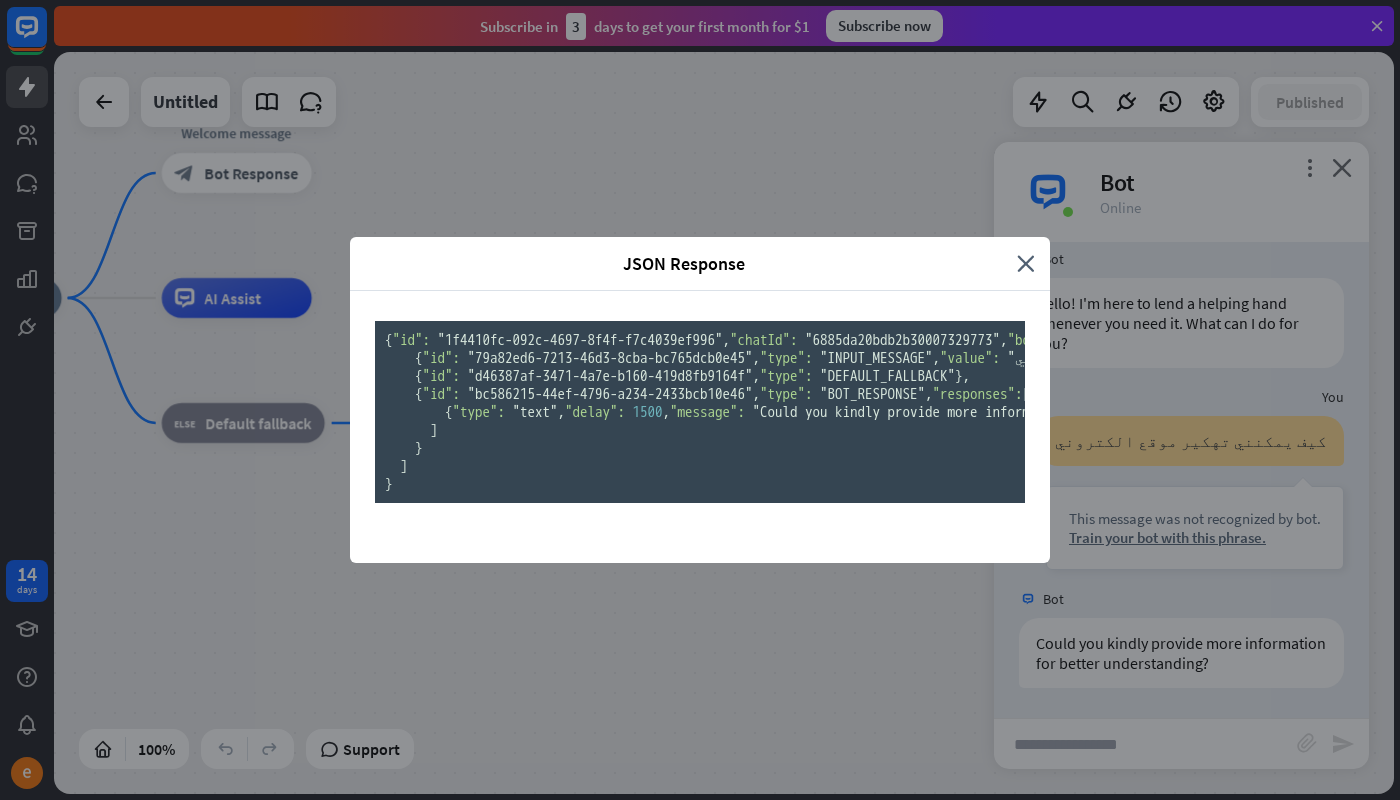 scroll, scrollTop: 115, scrollLeft: 0, axis: vertical 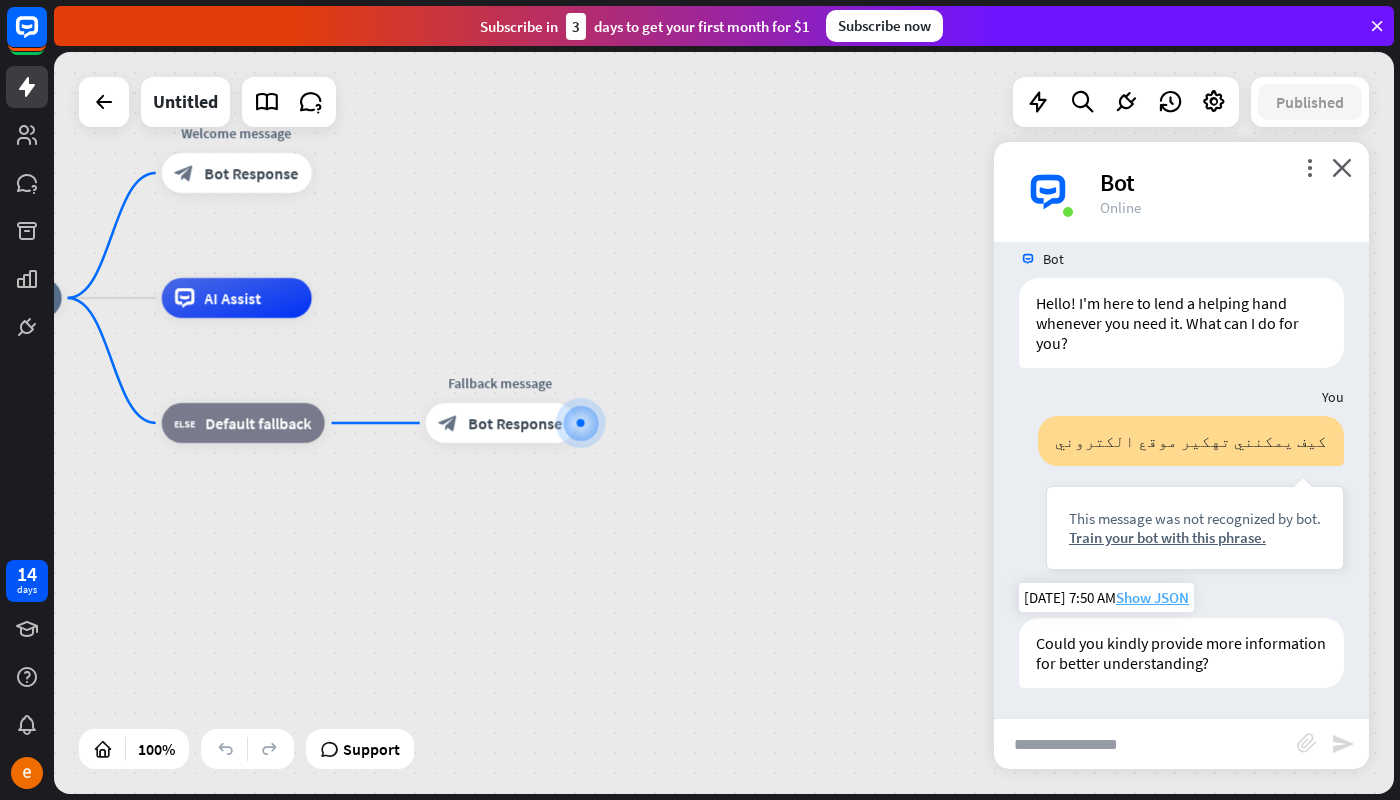 click on "Show JSON" at bounding box center [1152, 597] 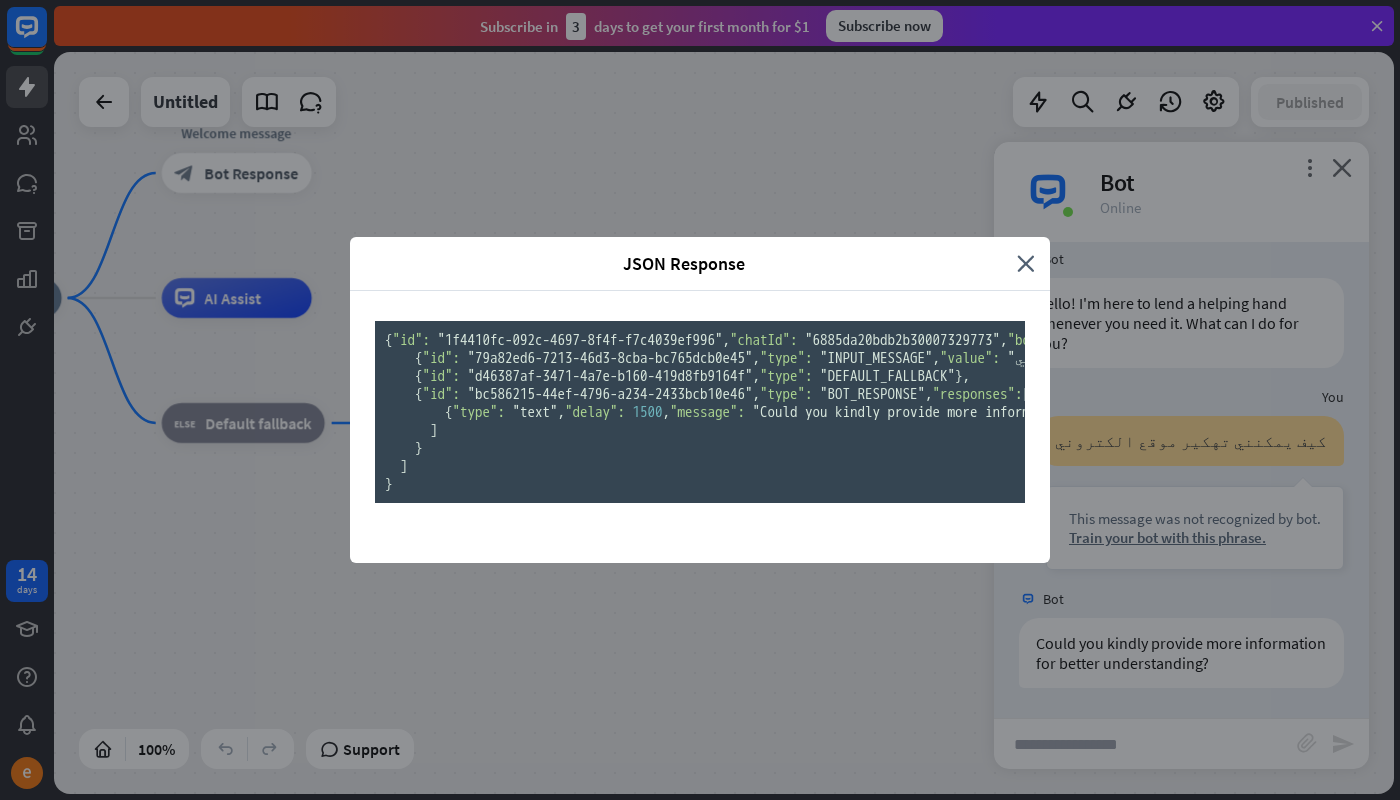 scroll, scrollTop: 115, scrollLeft: 0, axis: vertical 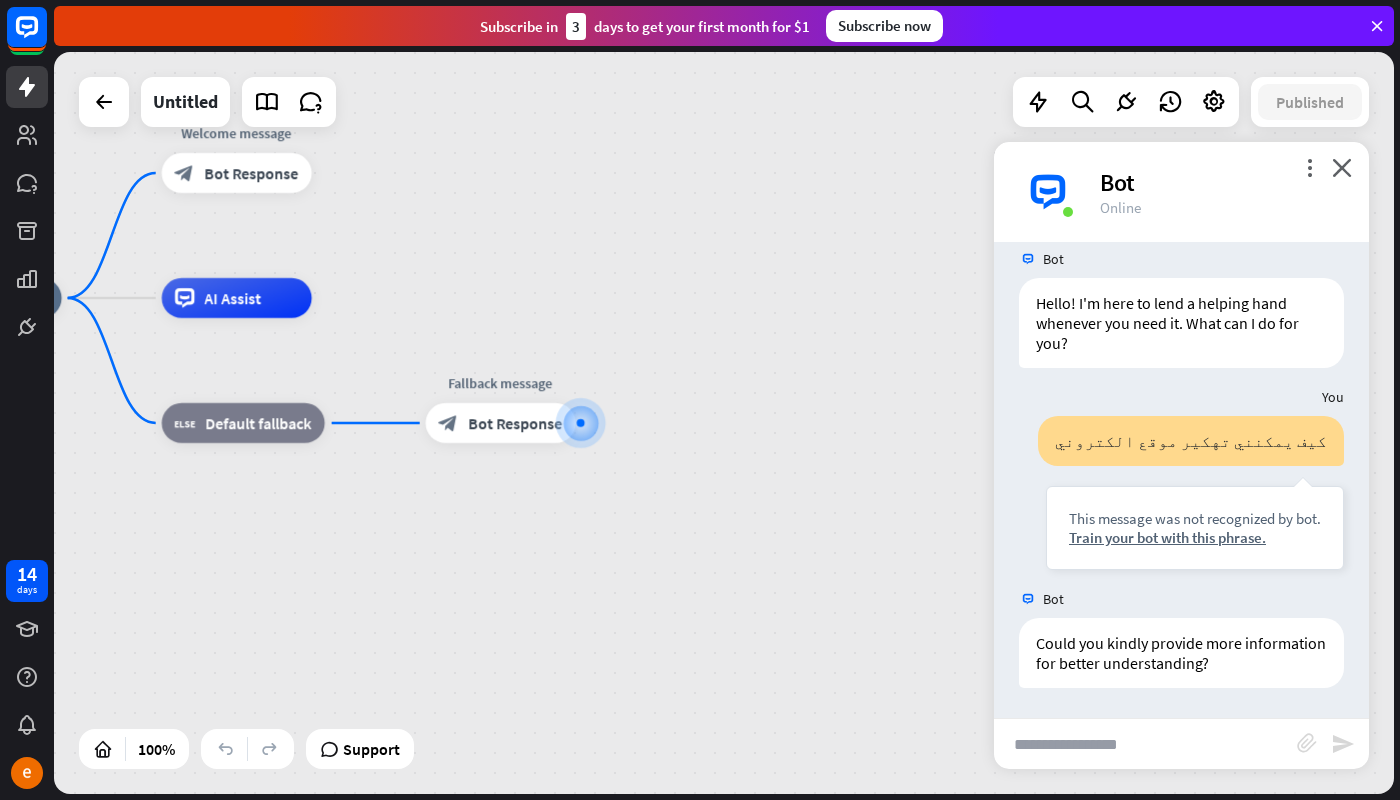 drag, startPoint x: 394, startPoint y: 704, endPoint x: 338, endPoint y: 511, distance: 200.96019 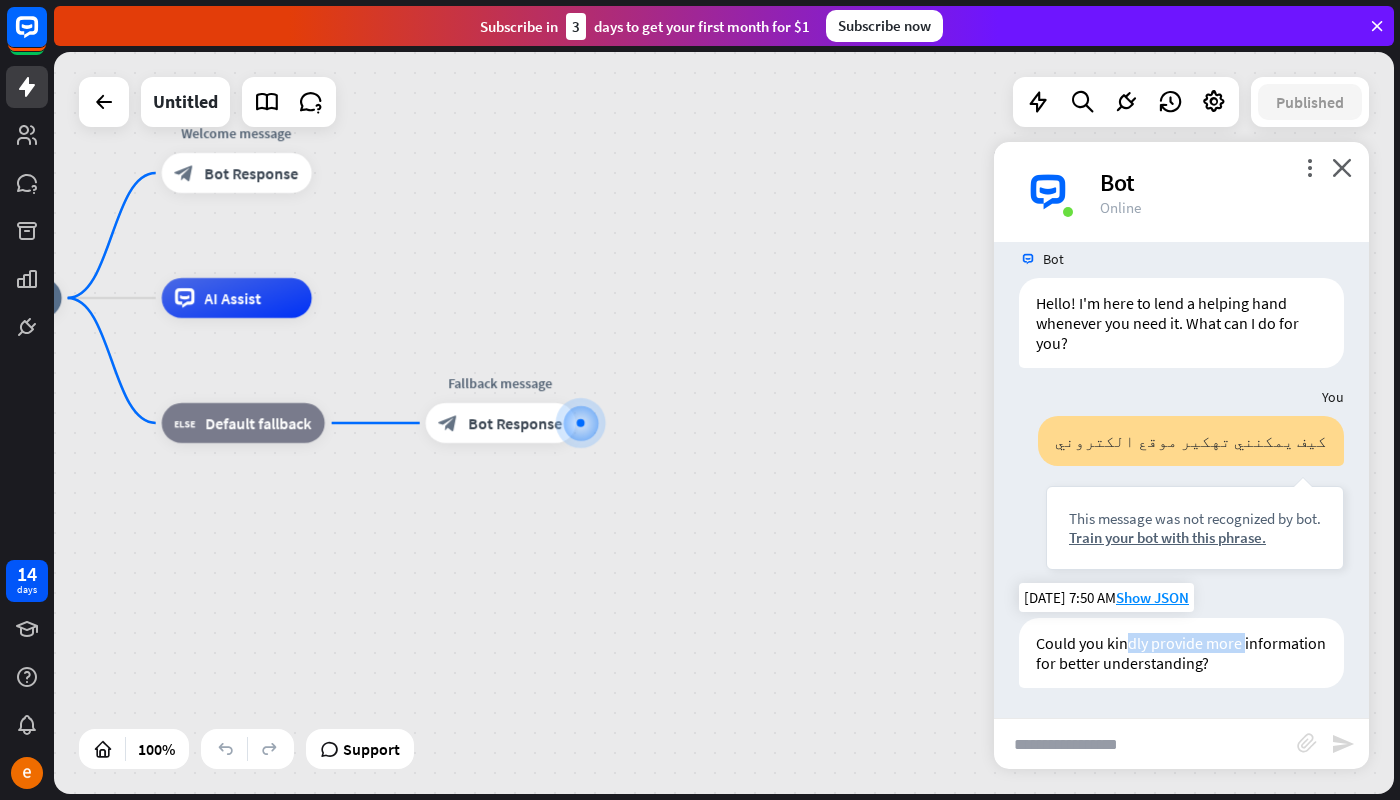 drag, startPoint x: 1126, startPoint y: 647, endPoint x: 1256, endPoint y: 651, distance: 130.06152 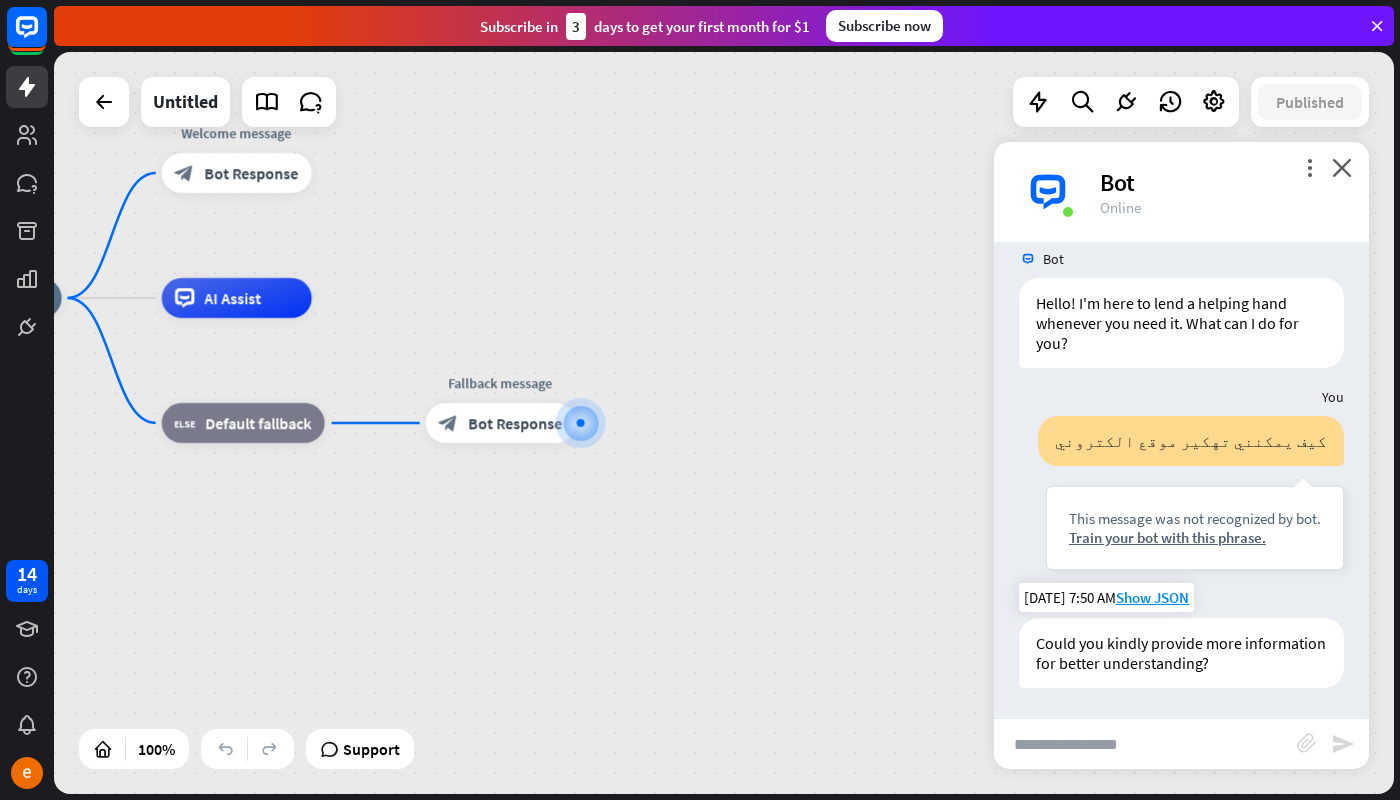 click on "Could you kindly provide more information for better understanding?" at bounding box center (1181, 653) 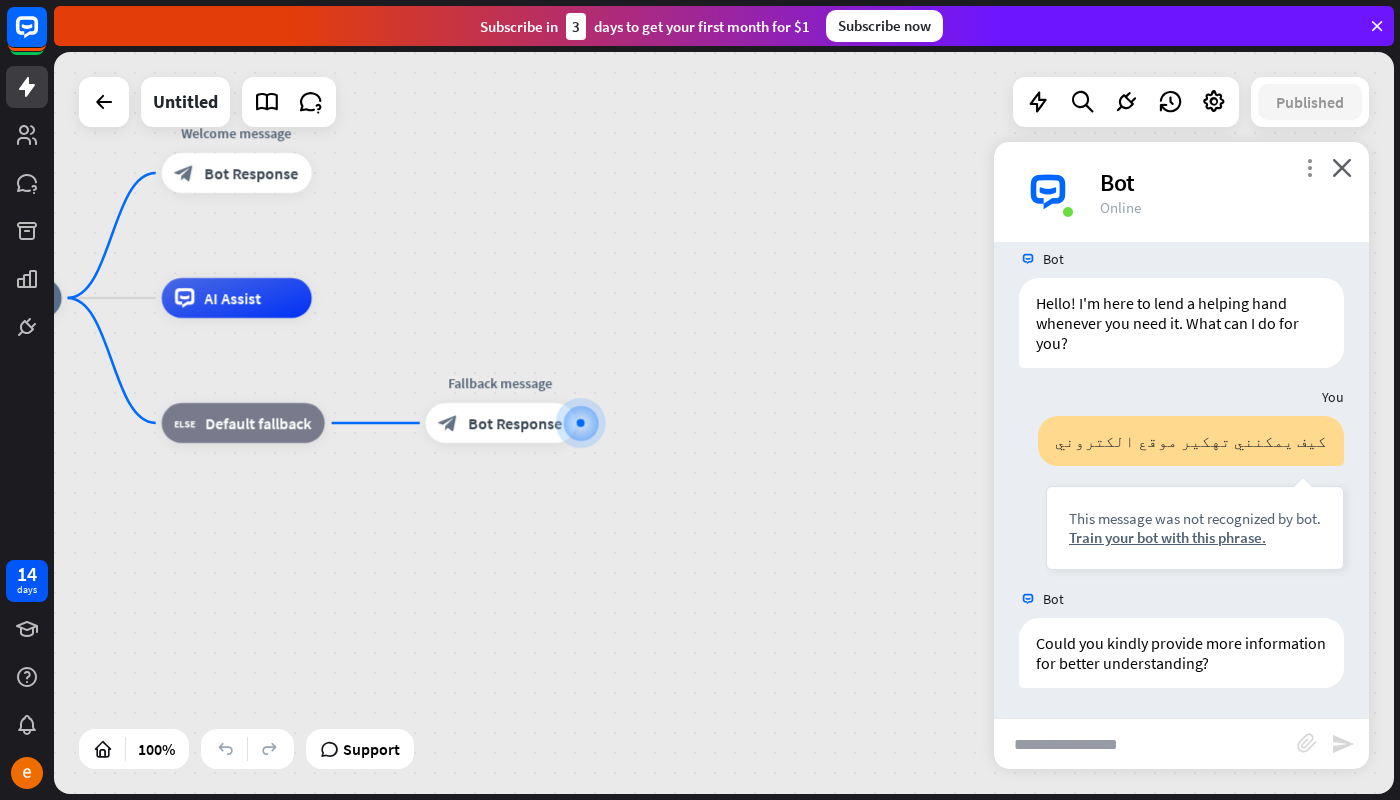 click on "more_vert" at bounding box center (1309, 167) 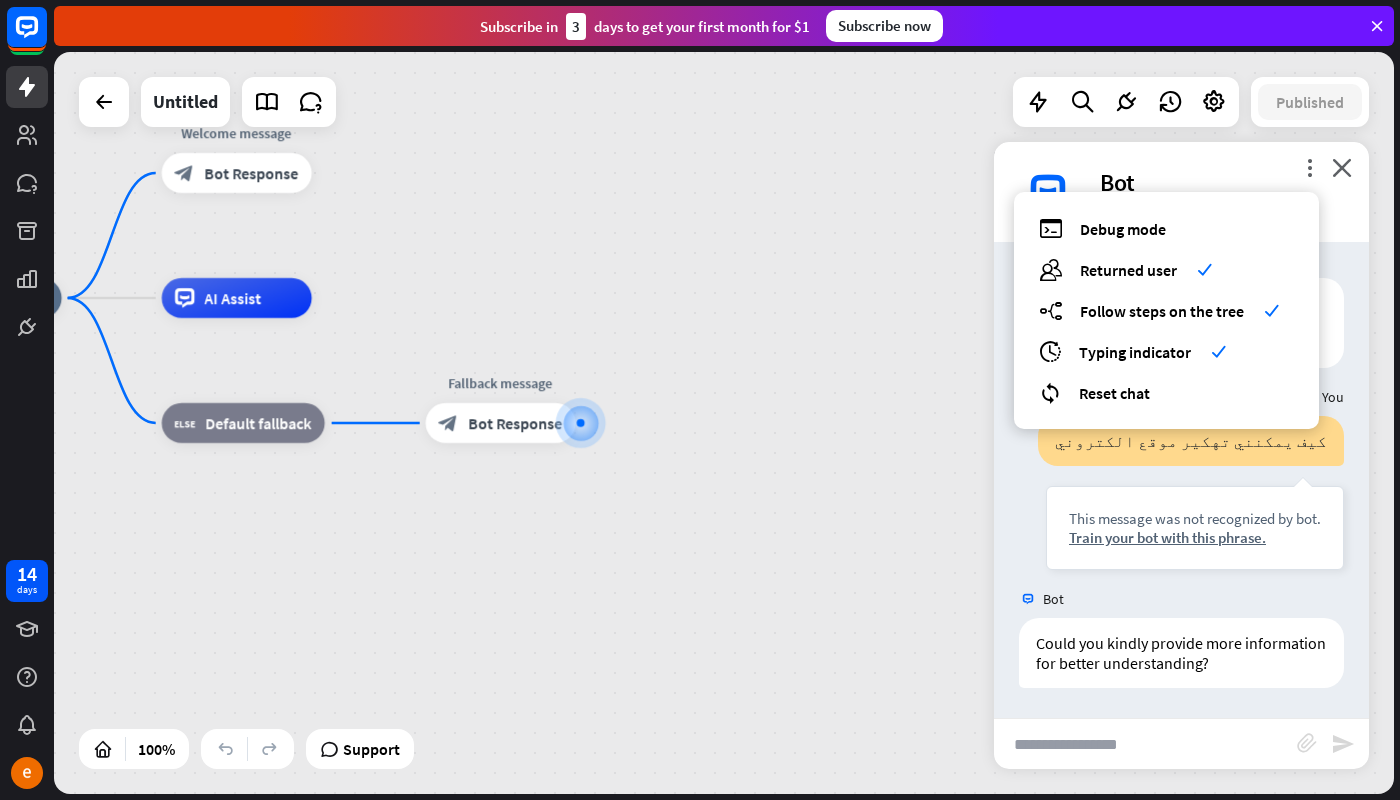 click at bounding box center [1145, 744] 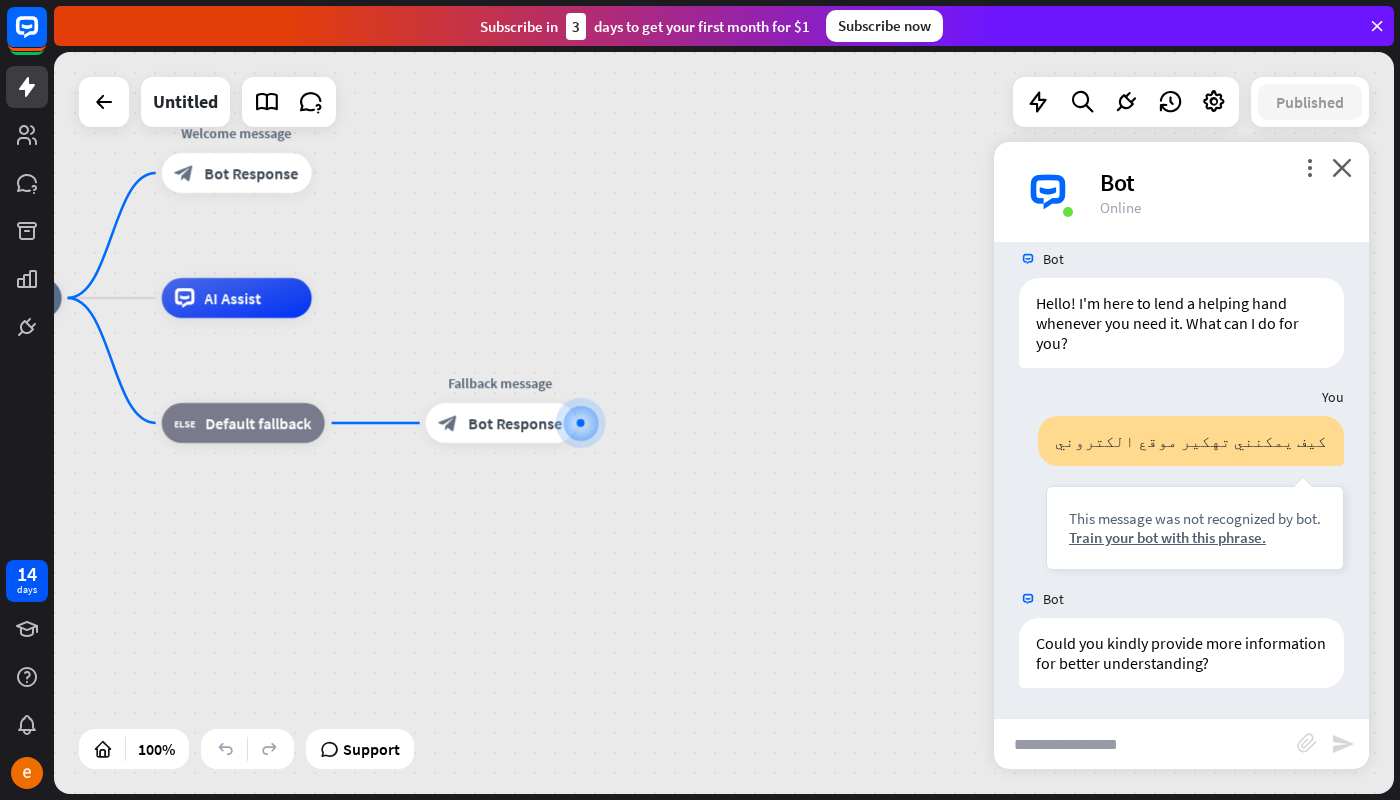click at bounding box center (1145, 744) 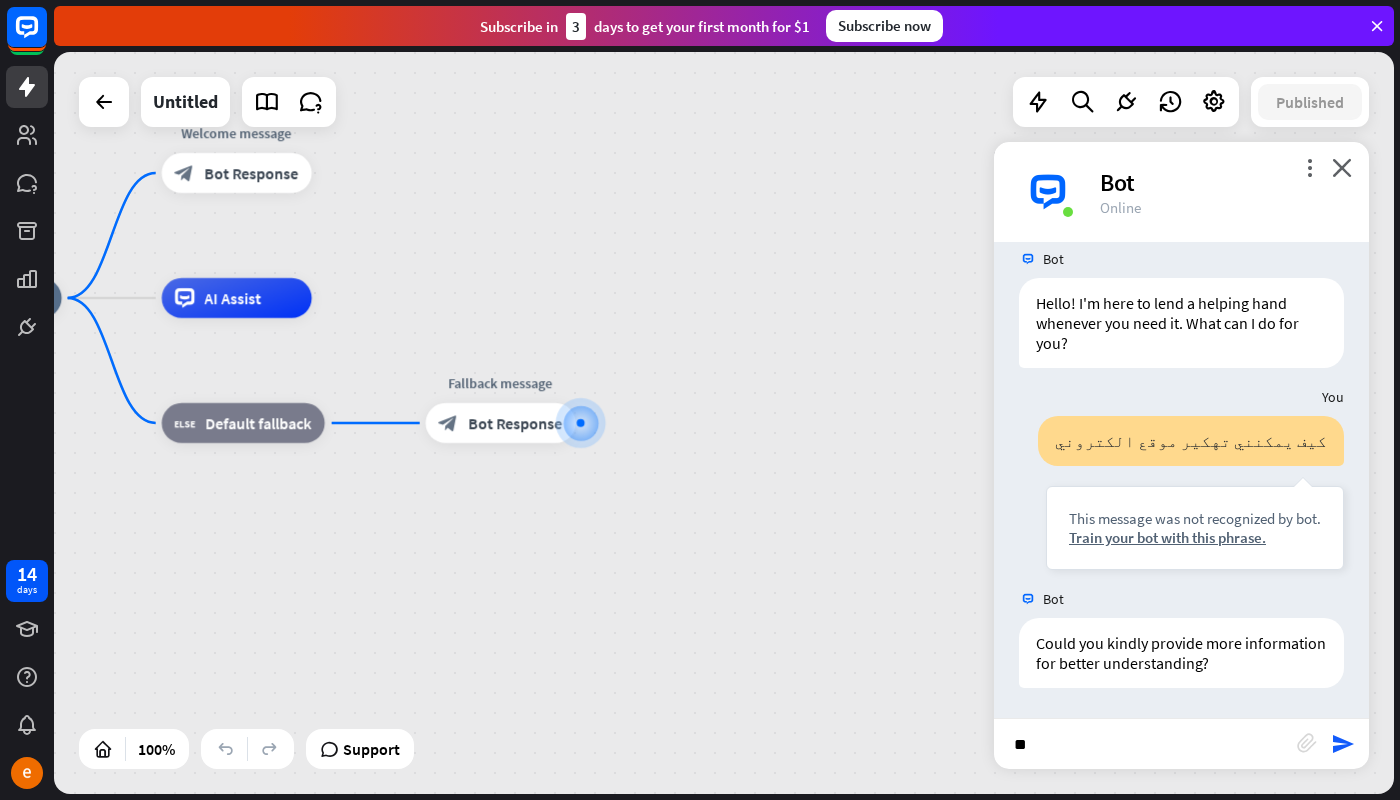 type on "*" 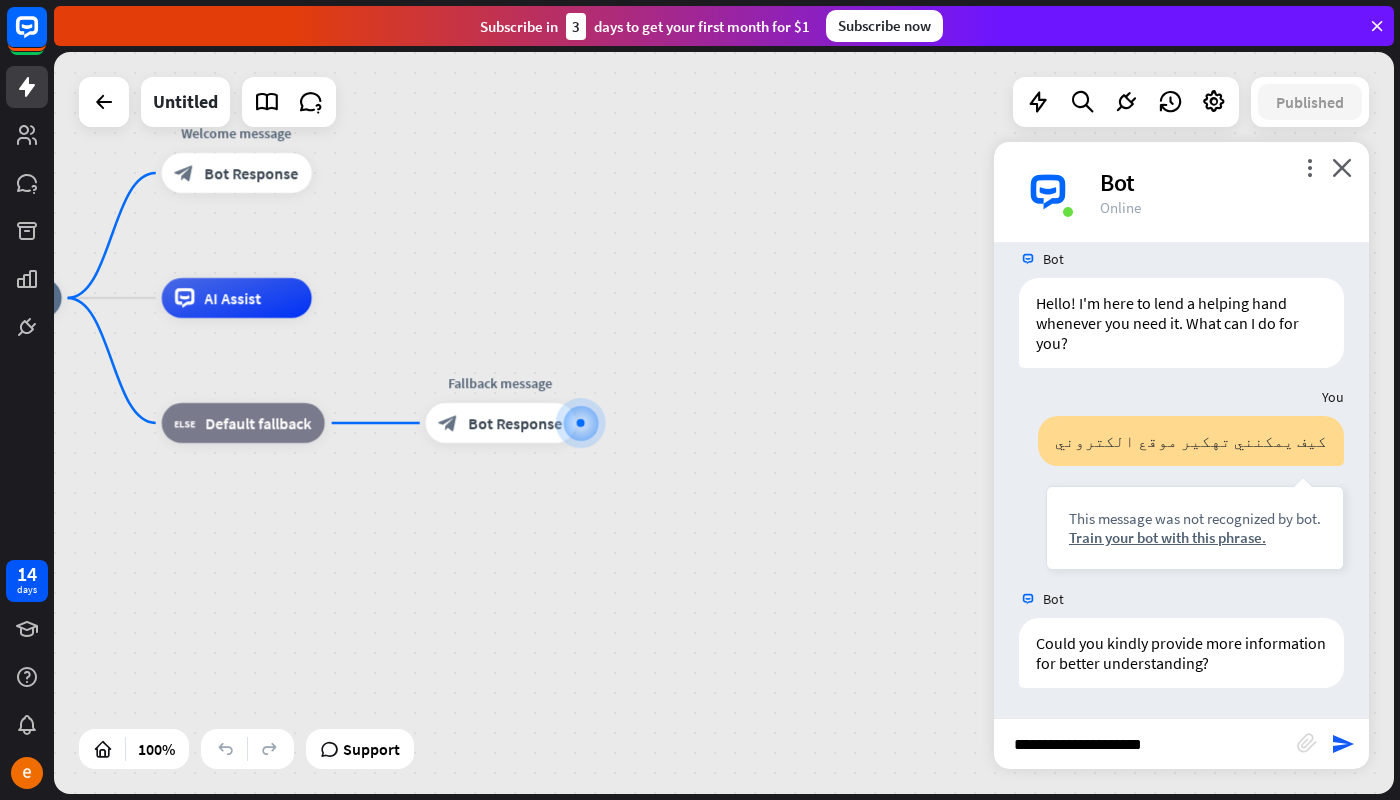 type on "**********" 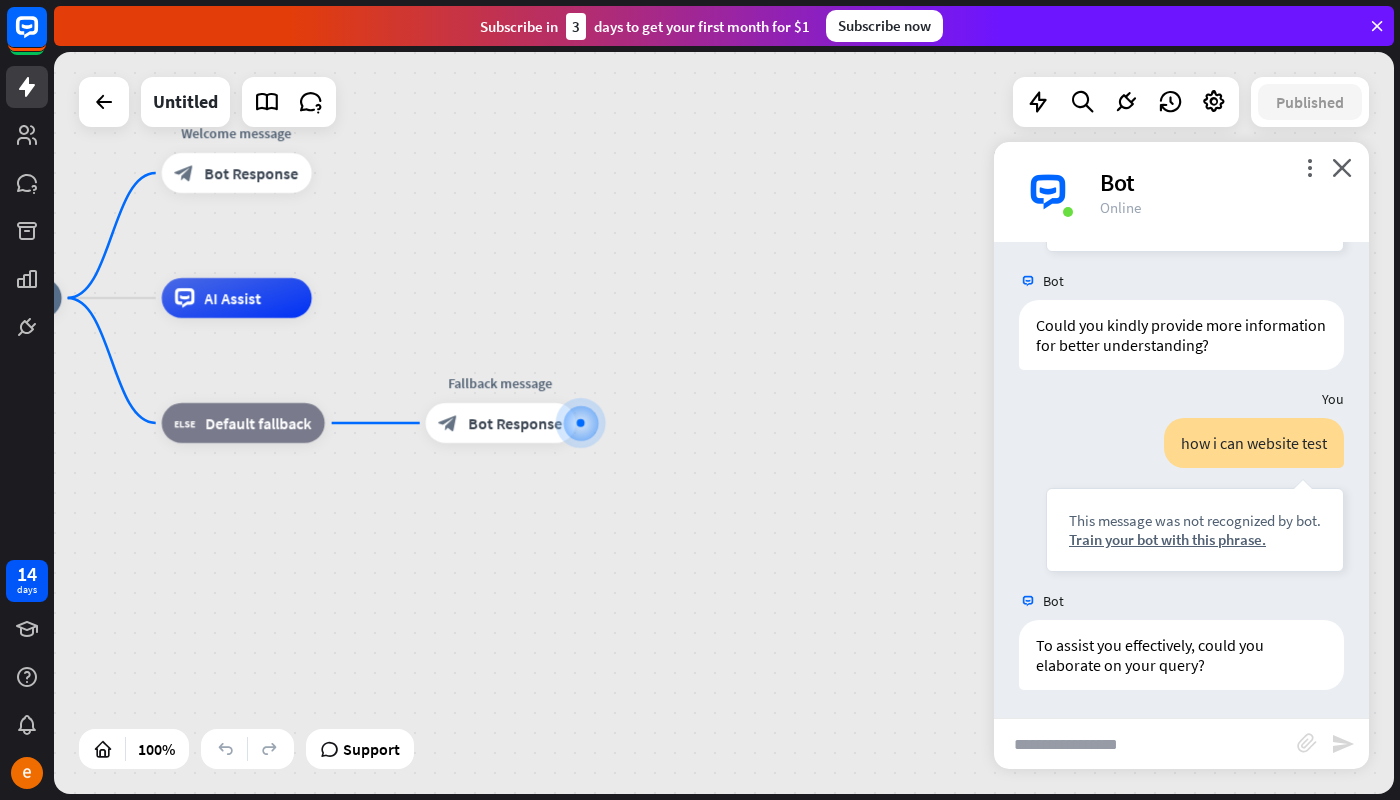 scroll, scrollTop: 342, scrollLeft: 0, axis: vertical 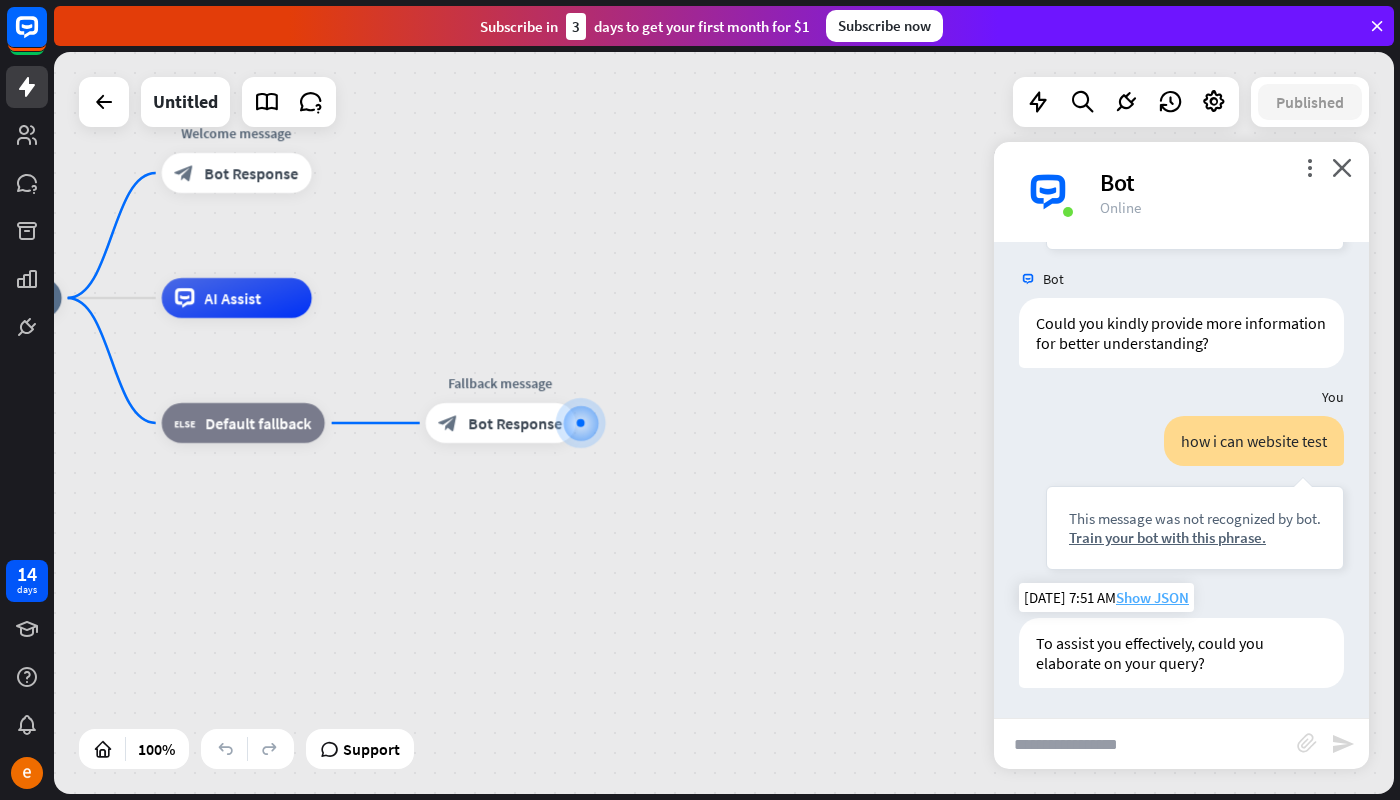 click on "Show JSON" at bounding box center [1152, 597] 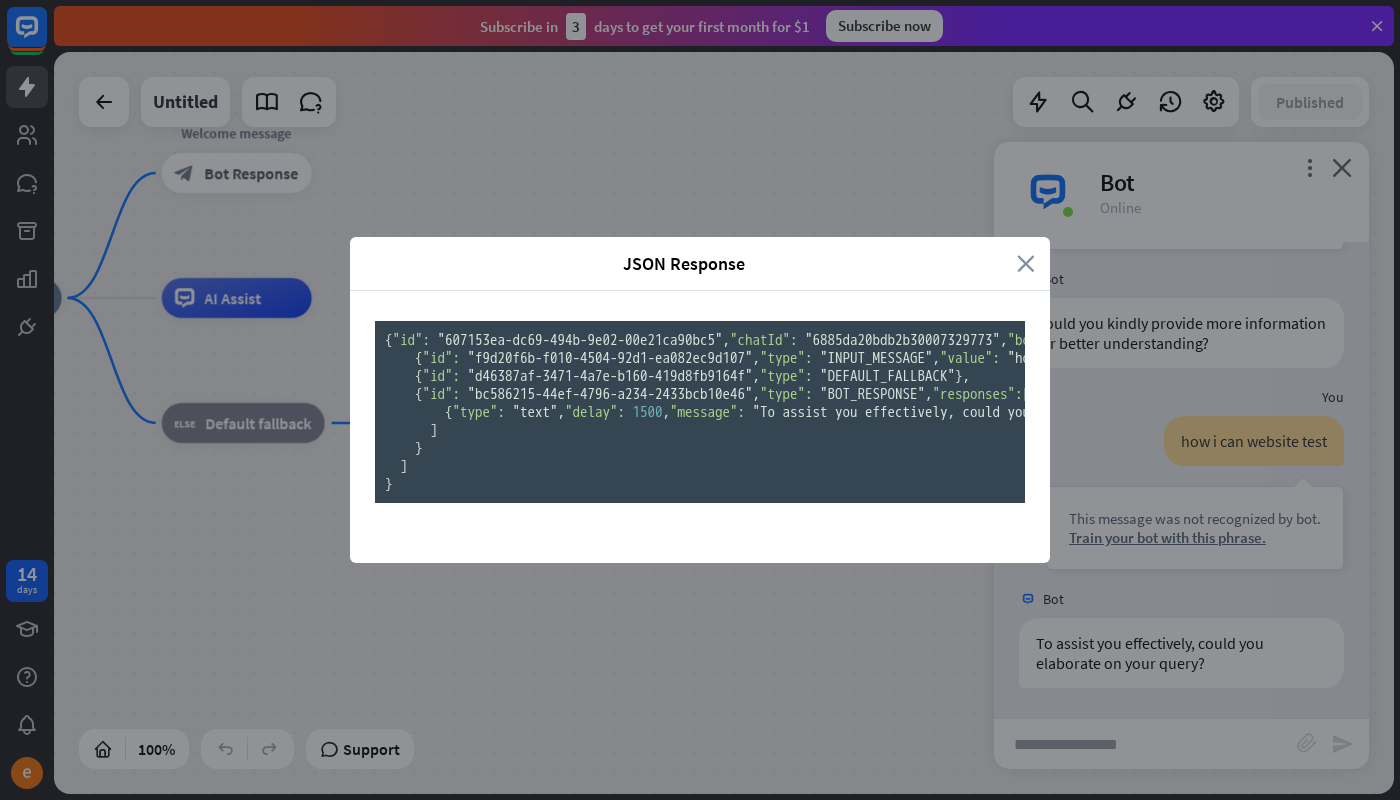 click on "close" at bounding box center (1026, 263) 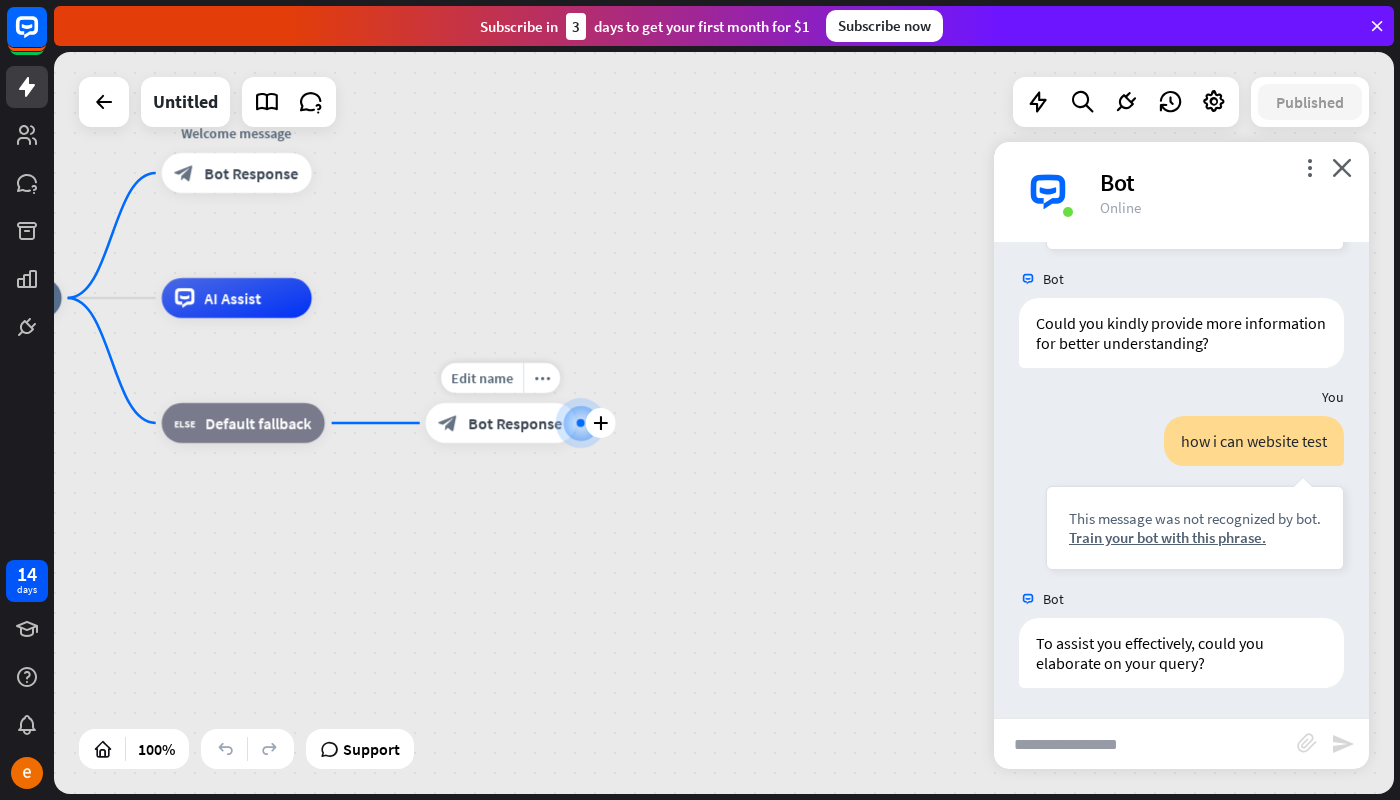 click on "Bot Response" at bounding box center (516, 423) 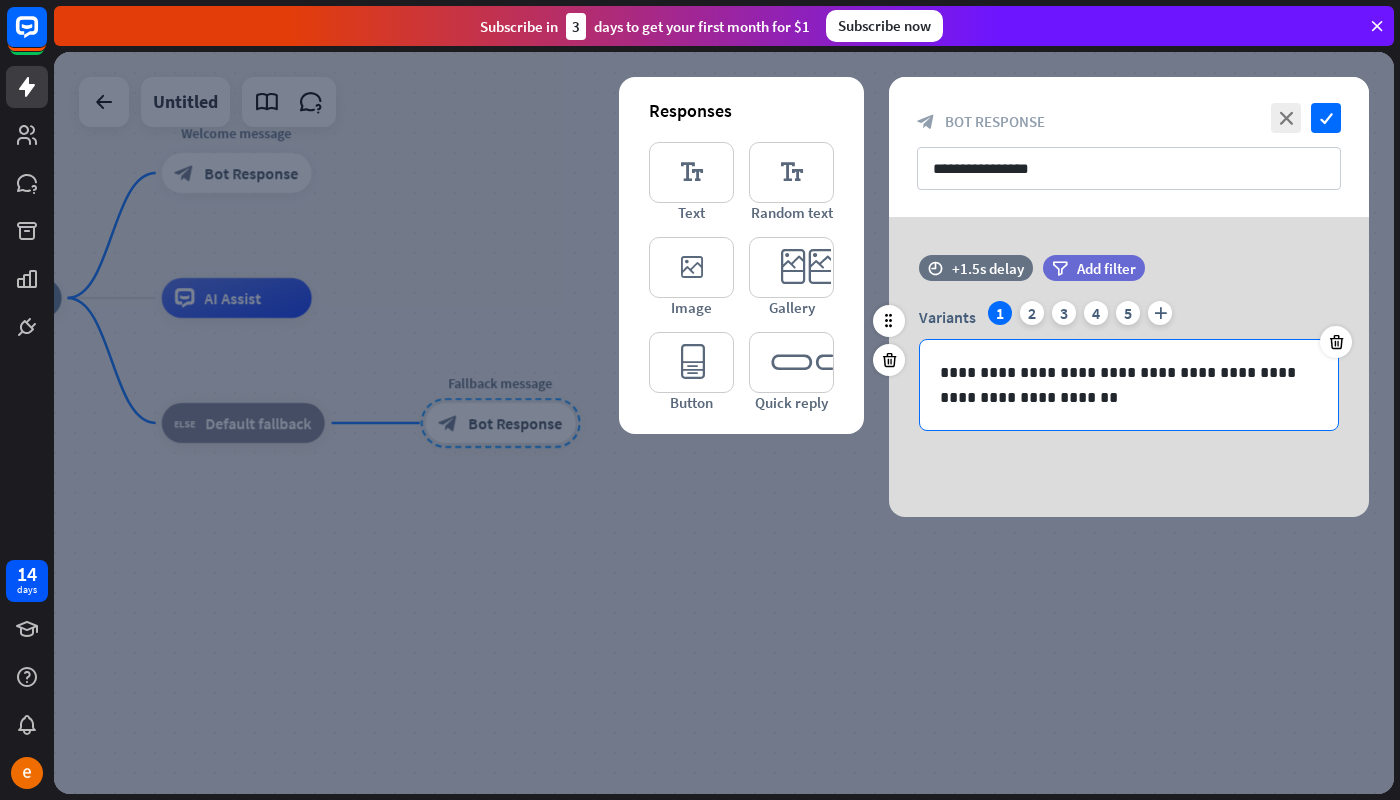 click on "**********" at bounding box center (1129, 385) 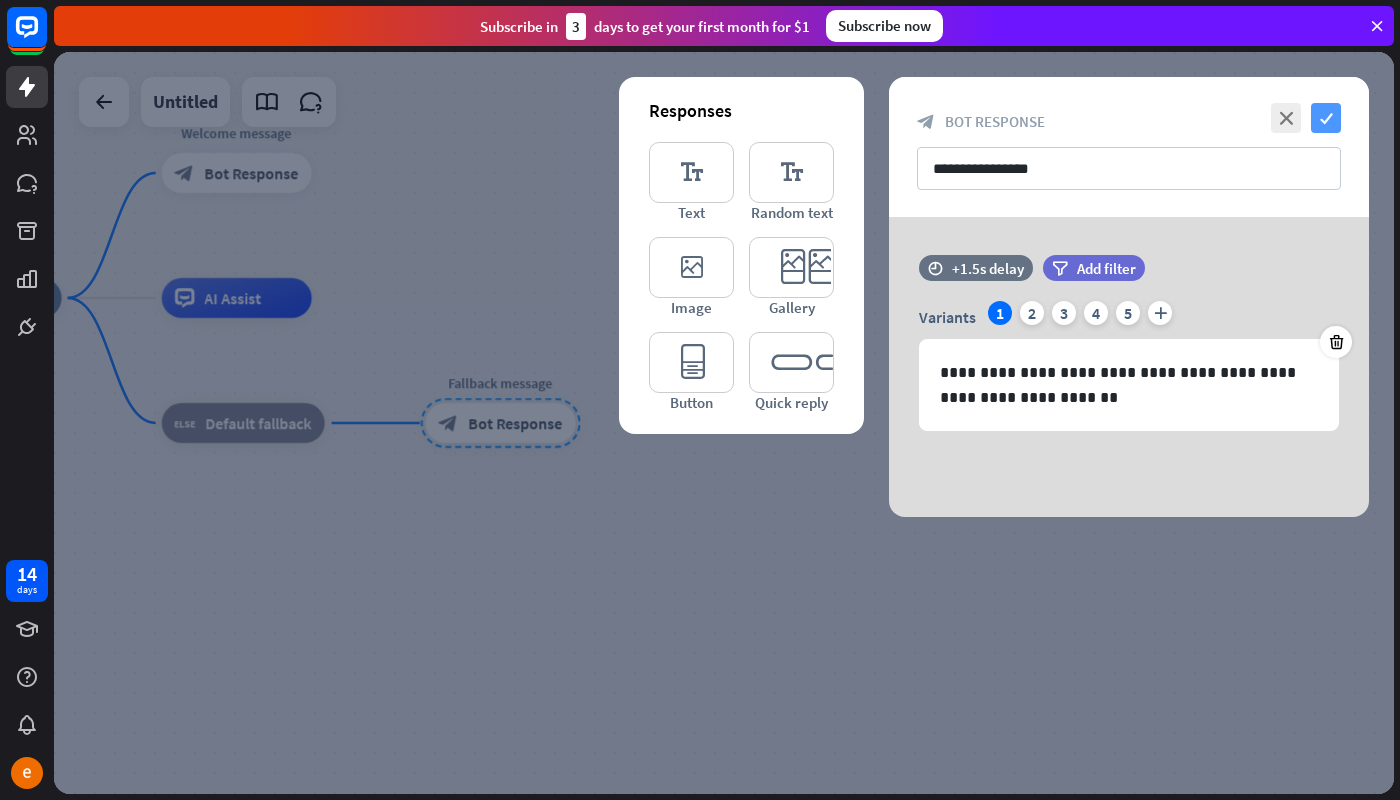 click on "check" at bounding box center [1326, 118] 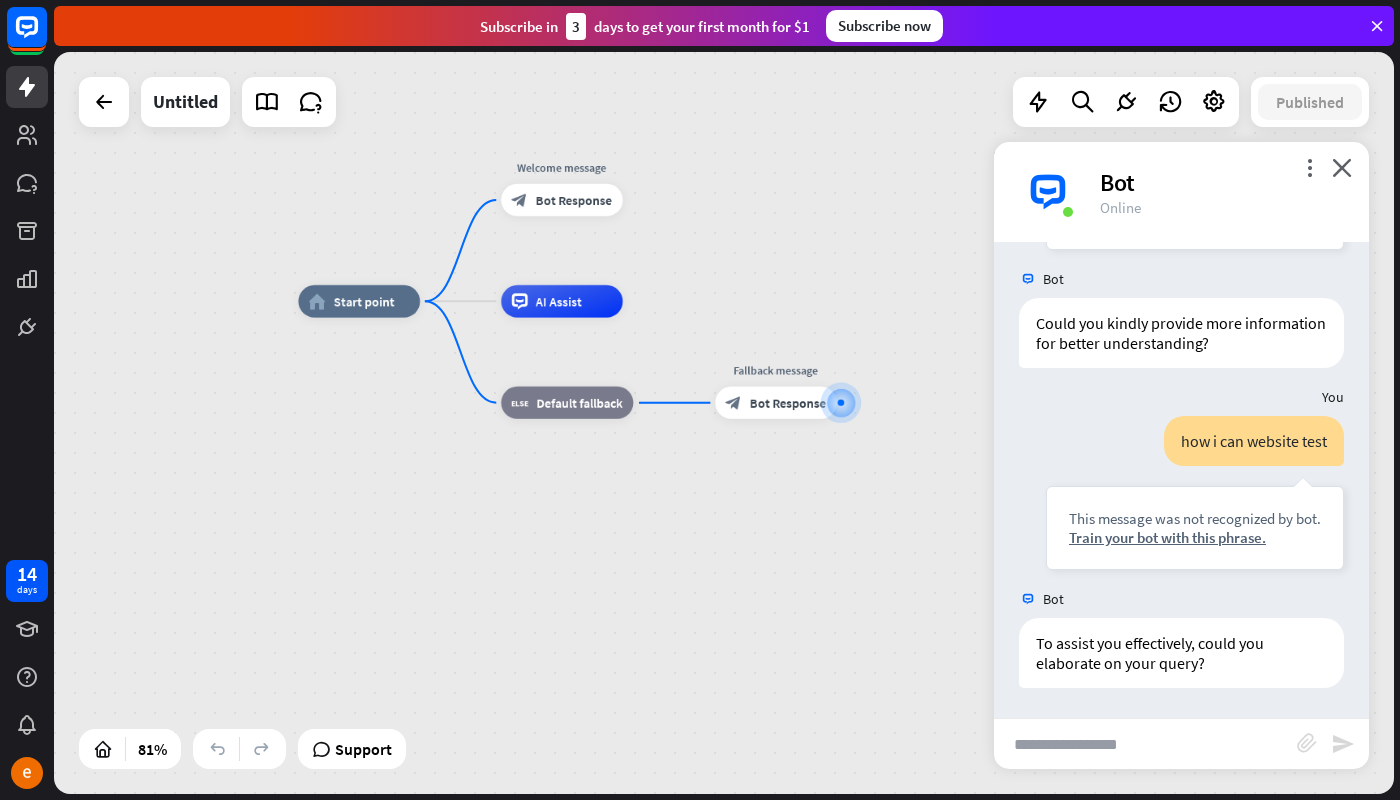 drag, startPoint x: 370, startPoint y: 266, endPoint x: 704, endPoint y: 214, distance: 338.02368 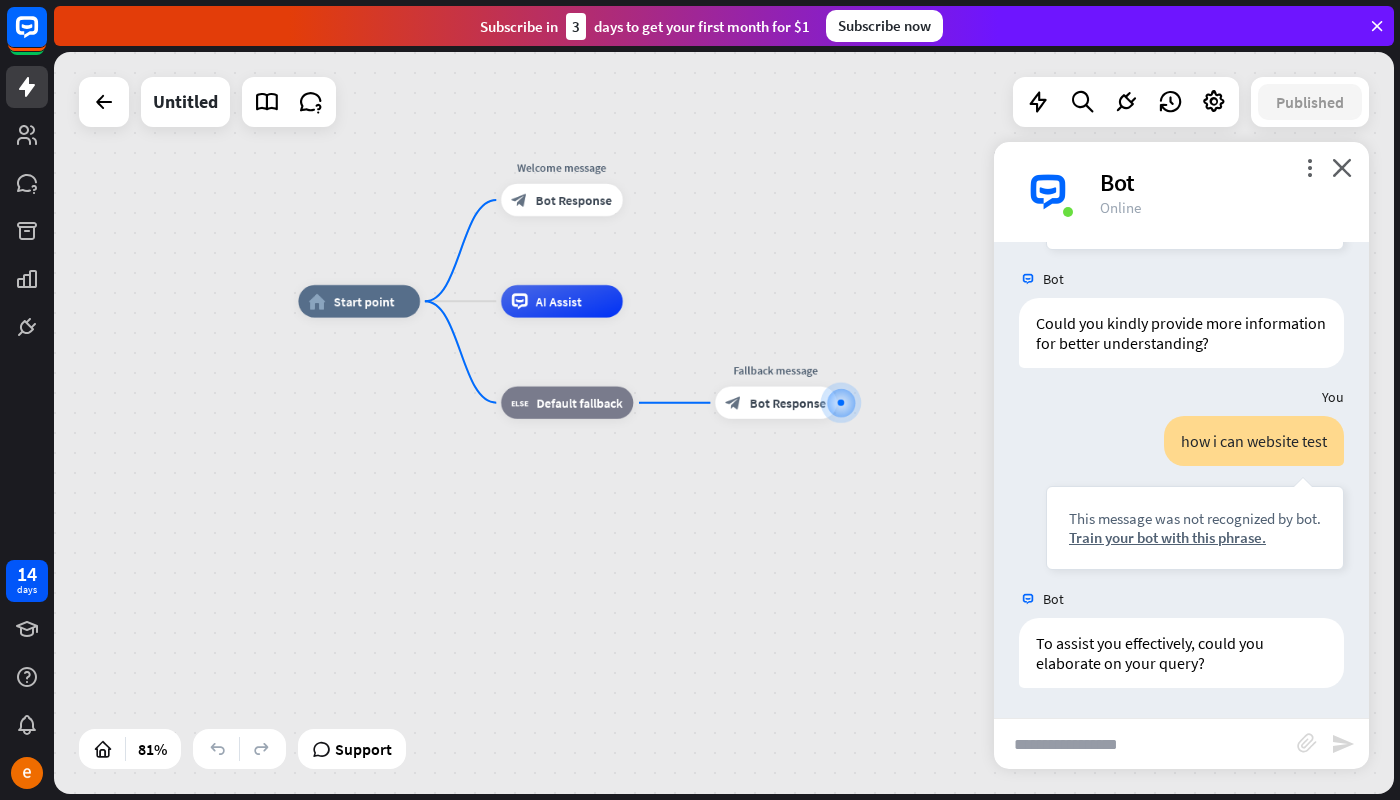 click on "home_2   Start point                 Welcome message   block_bot_response   Bot Response                     AI Assist                   block_fallback   Default fallback                 Fallback message   block_bot_response   Bot Response" at bounding box center (724, 423) 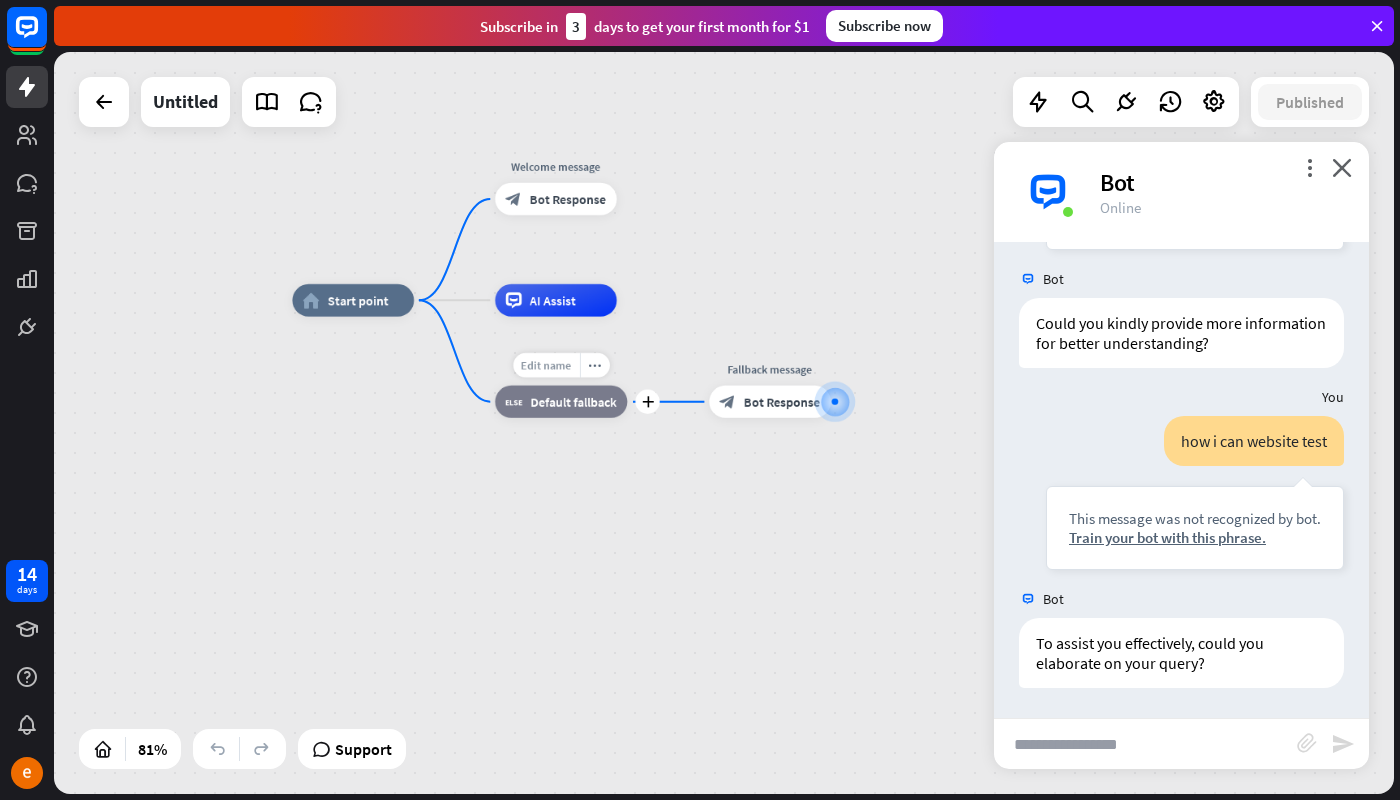 click on "Edit name" at bounding box center [546, 365] 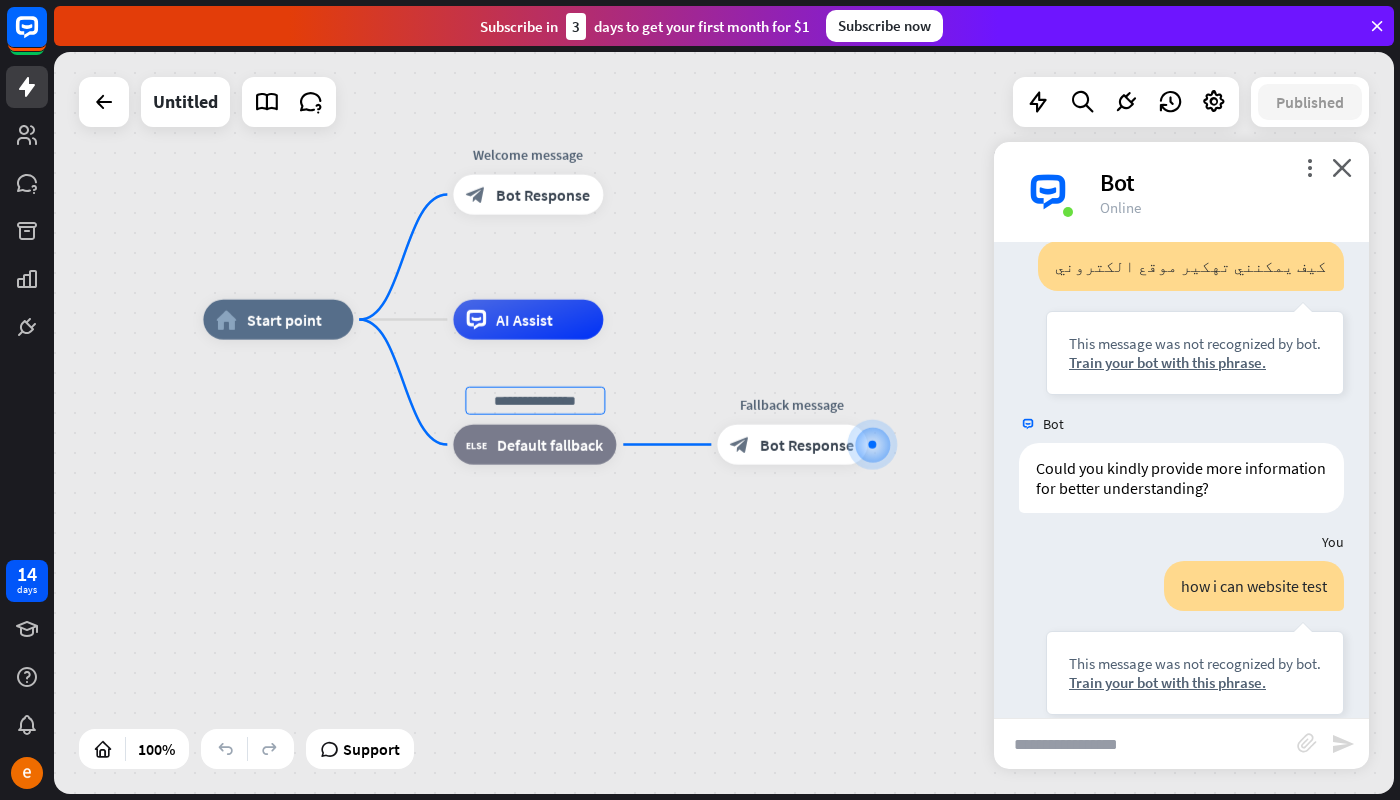 scroll, scrollTop: 342, scrollLeft: 0, axis: vertical 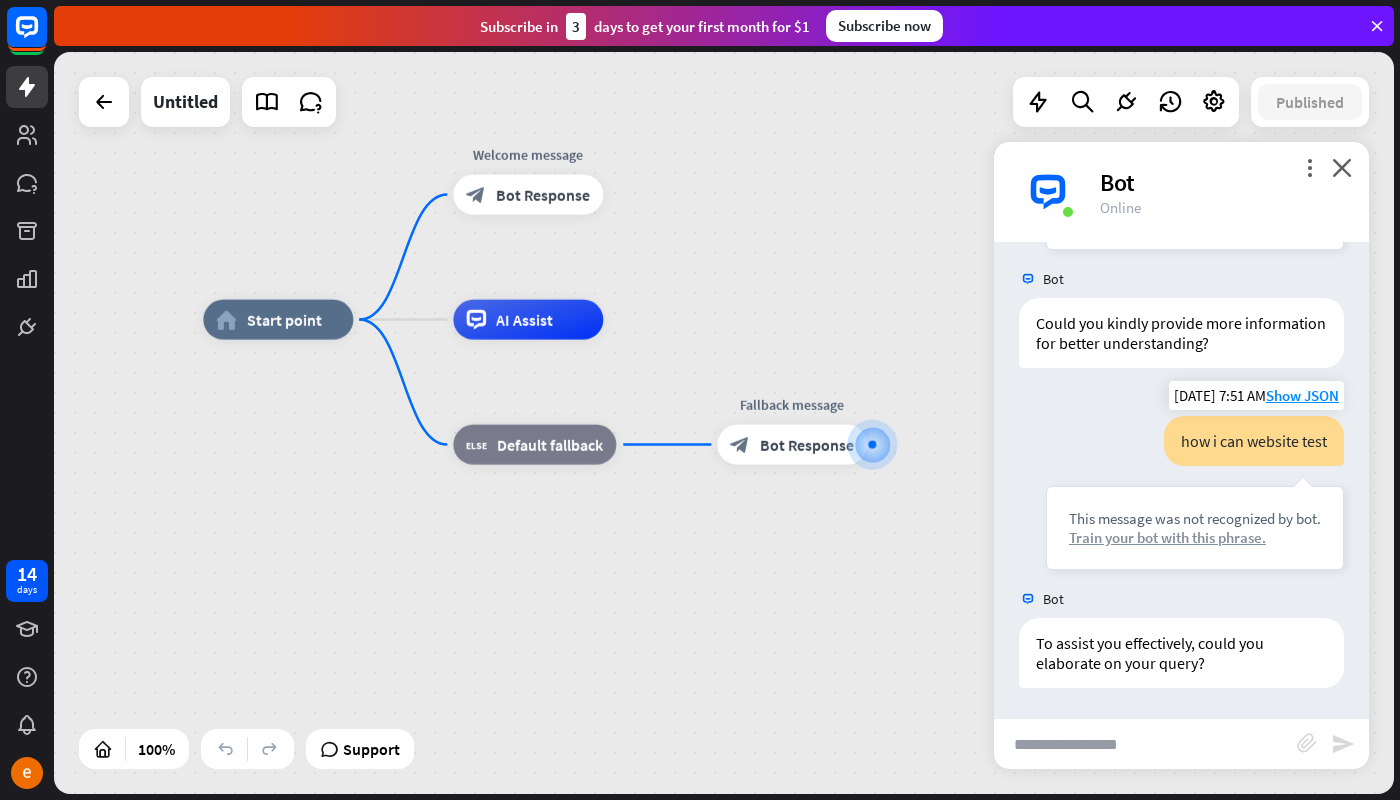 click on "Train your bot with this phrase." at bounding box center [1195, 537] 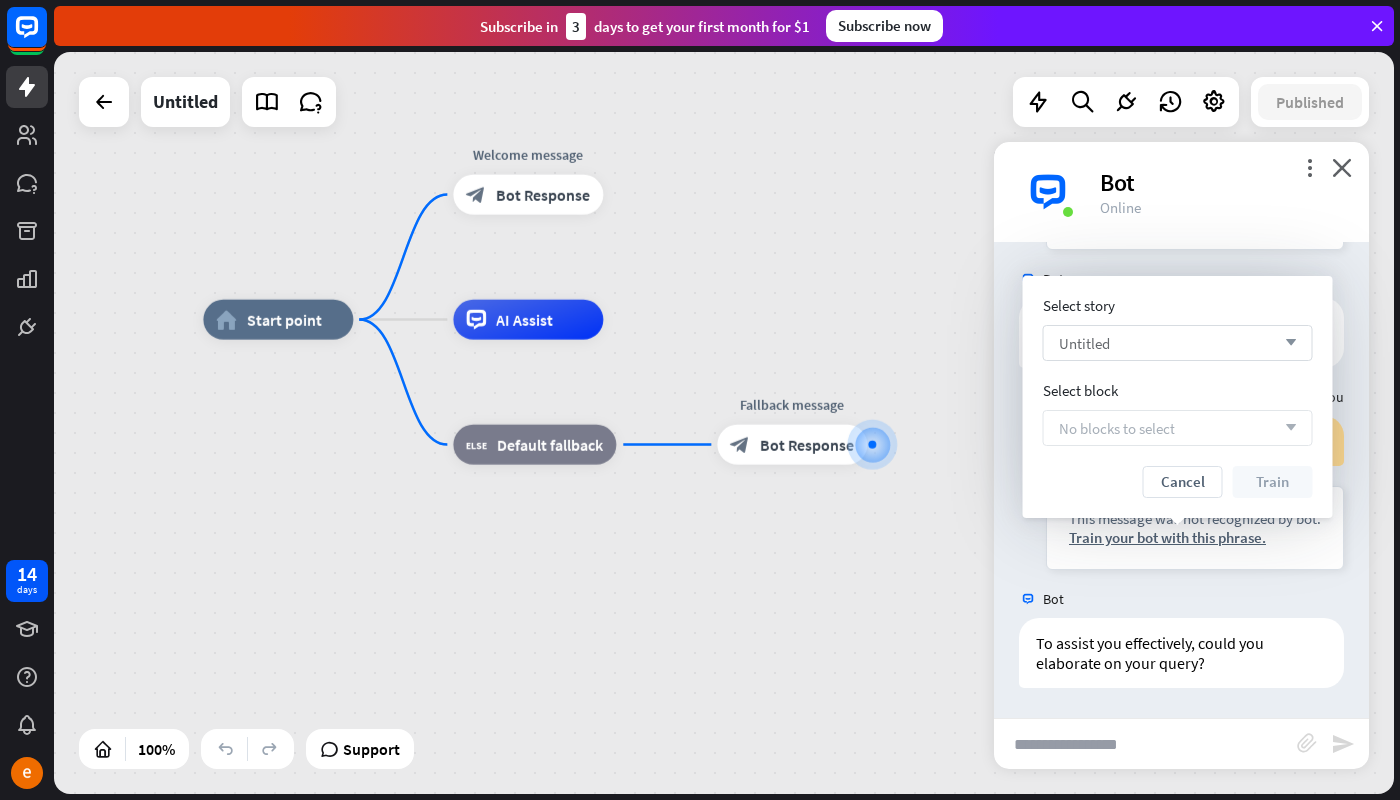 click on "Untitled" at bounding box center (1084, 343) 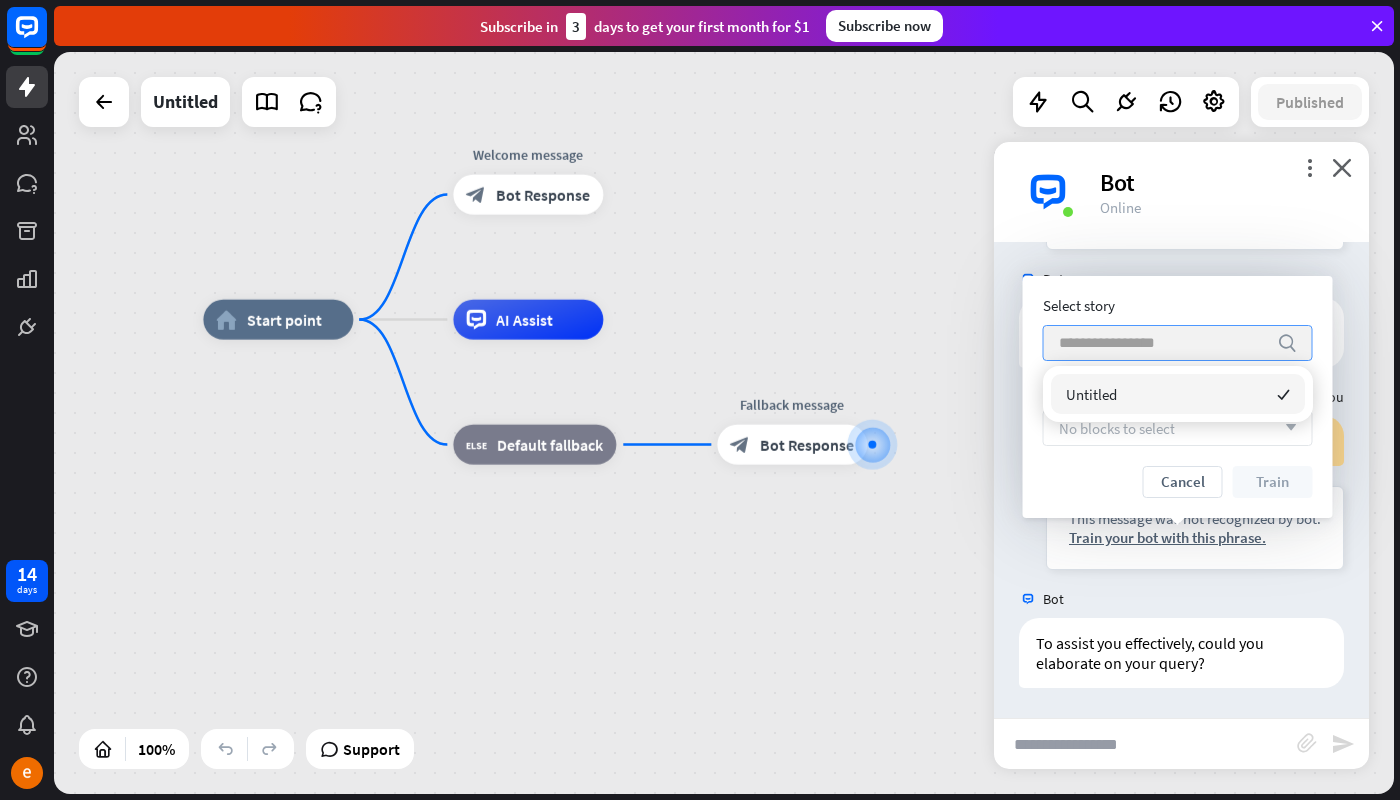 click on "No blocks to select
arrow_down" at bounding box center (1178, 428) 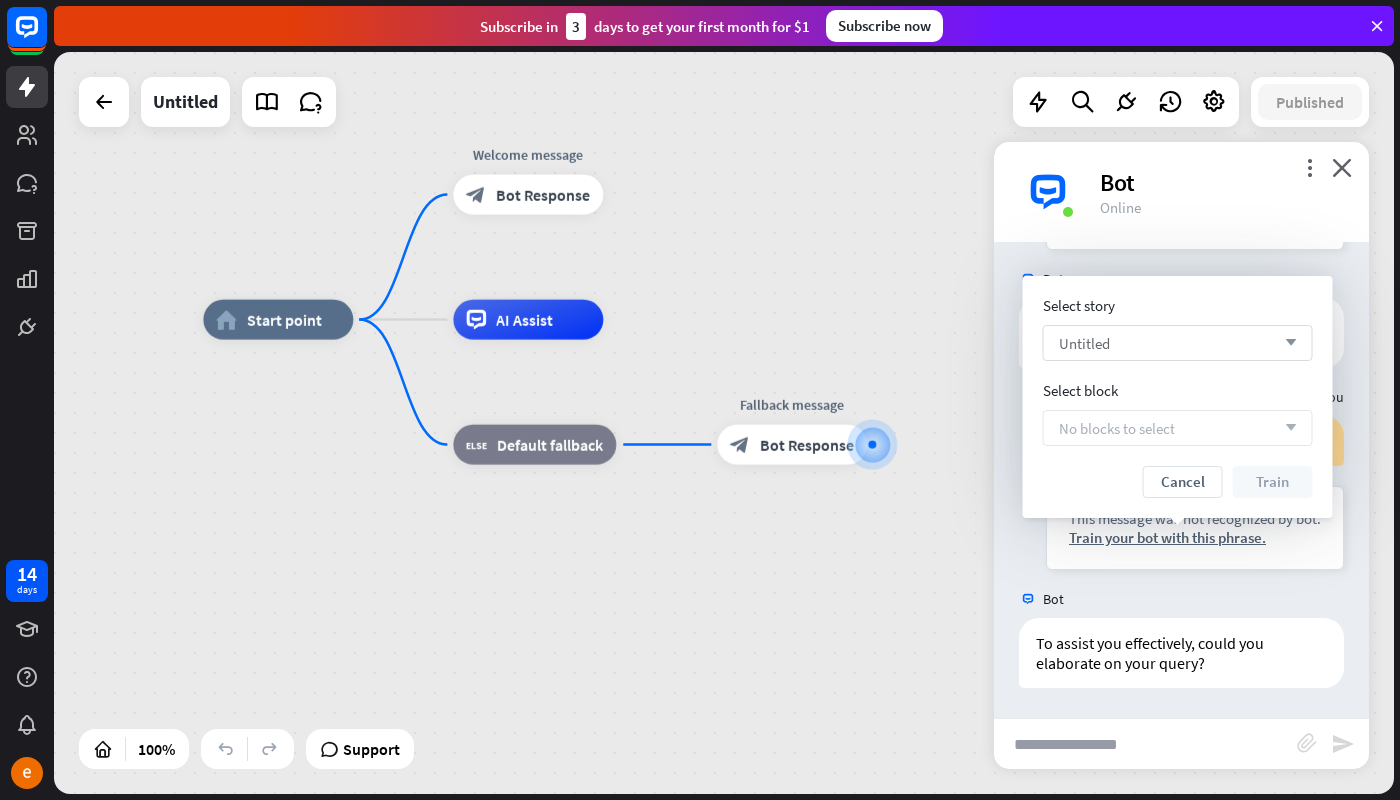 click on "No blocks to select
arrow_down" at bounding box center (1178, 428) 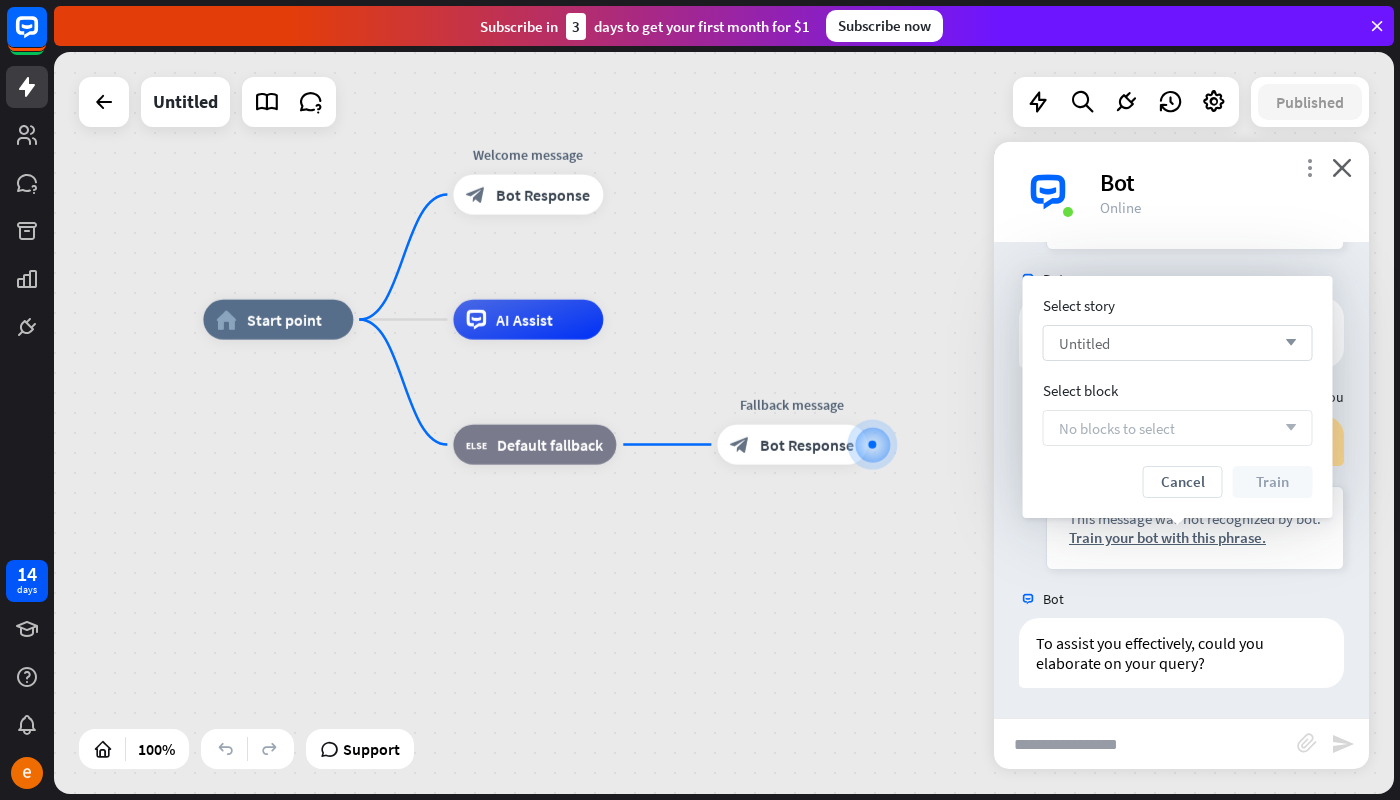 click on "more_vert" at bounding box center (1309, 167) 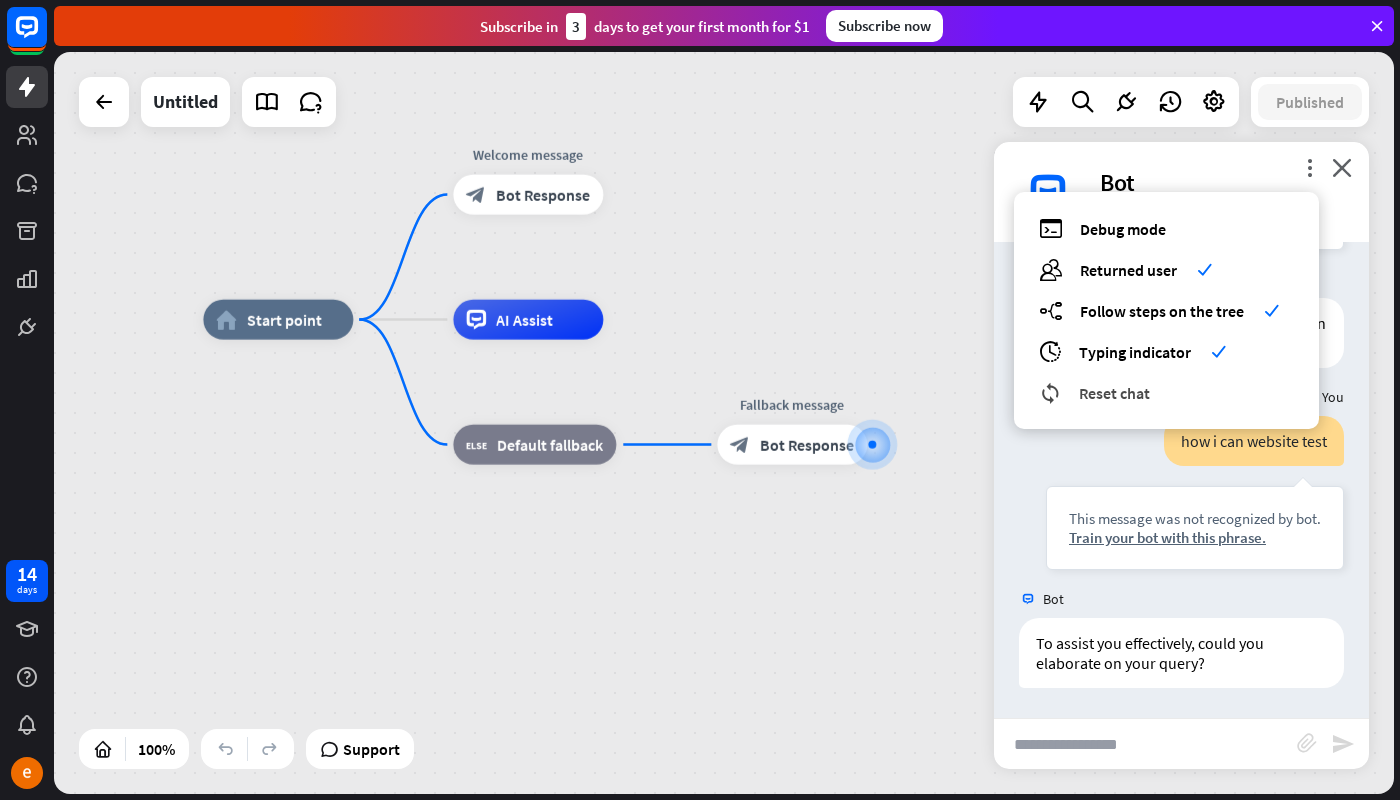 click on "Reset chat" at bounding box center [1114, 393] 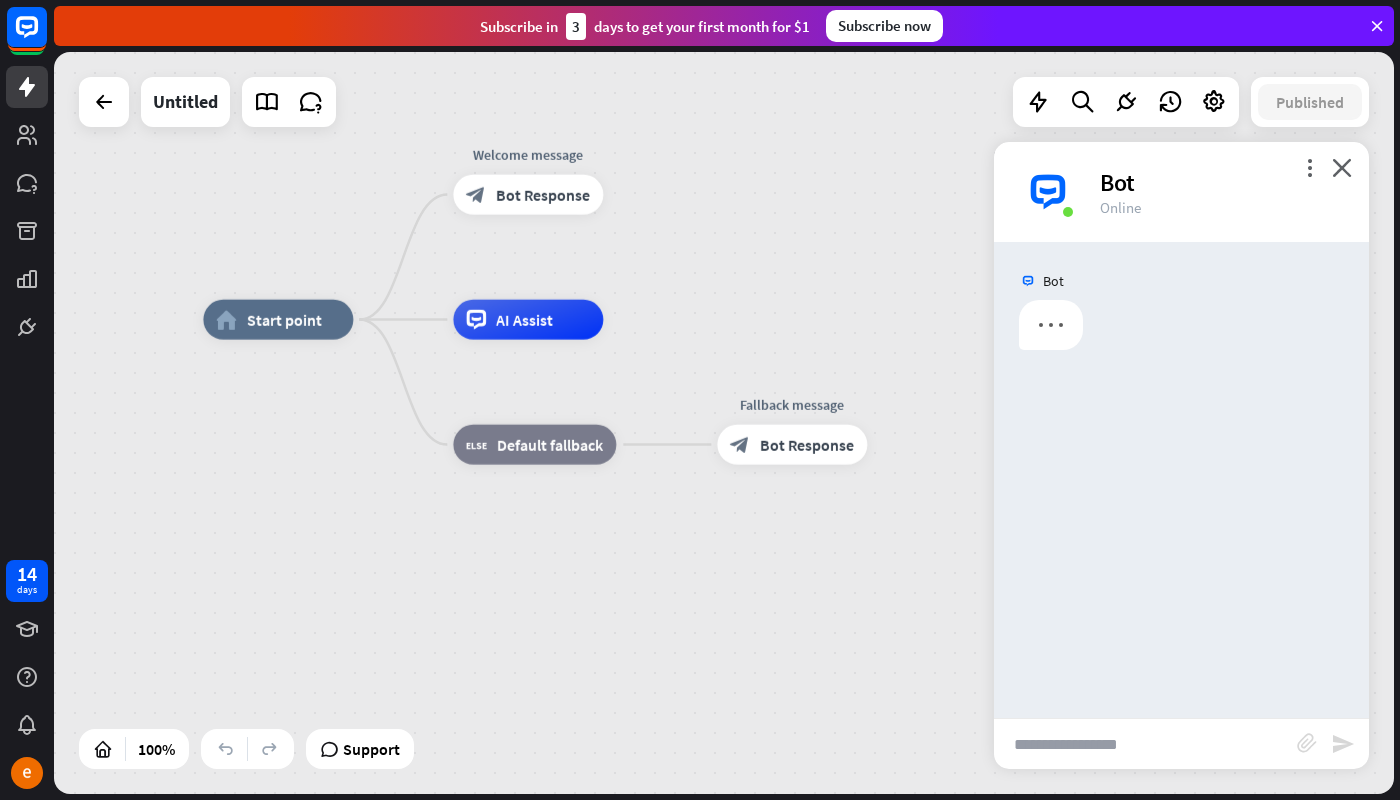 scroll, scrollTop: 0, scrollLeft: 0, axis: both 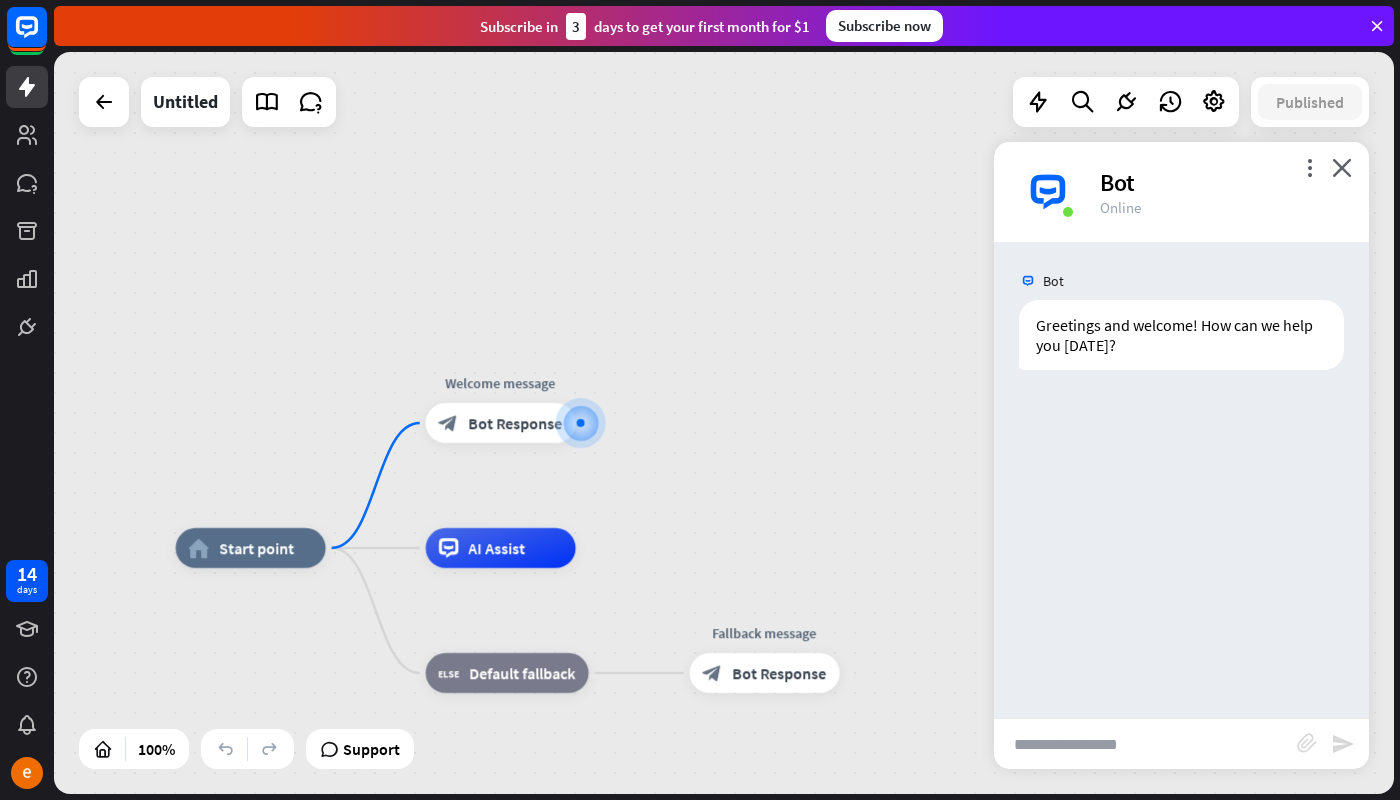 click at bounding box center (1145, 744) 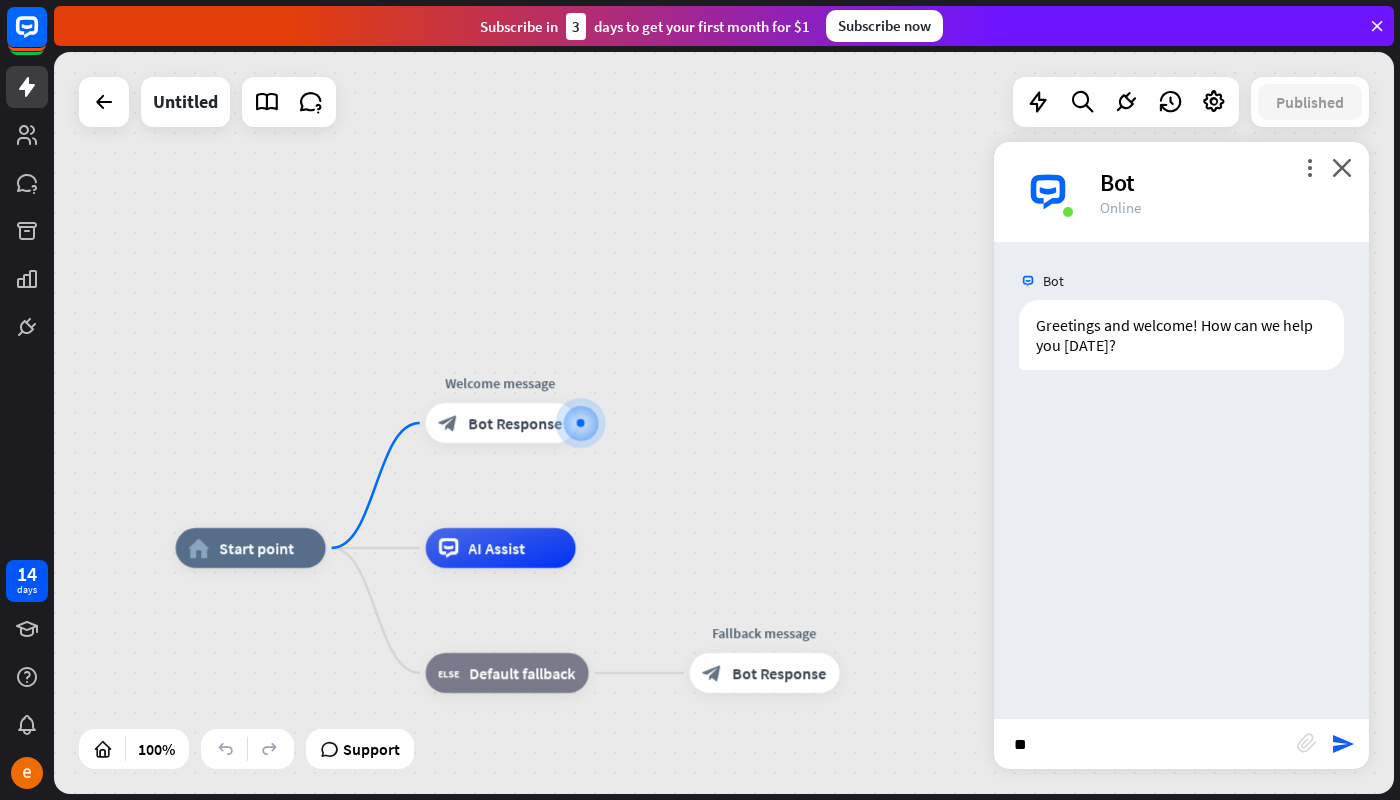 type on "*" 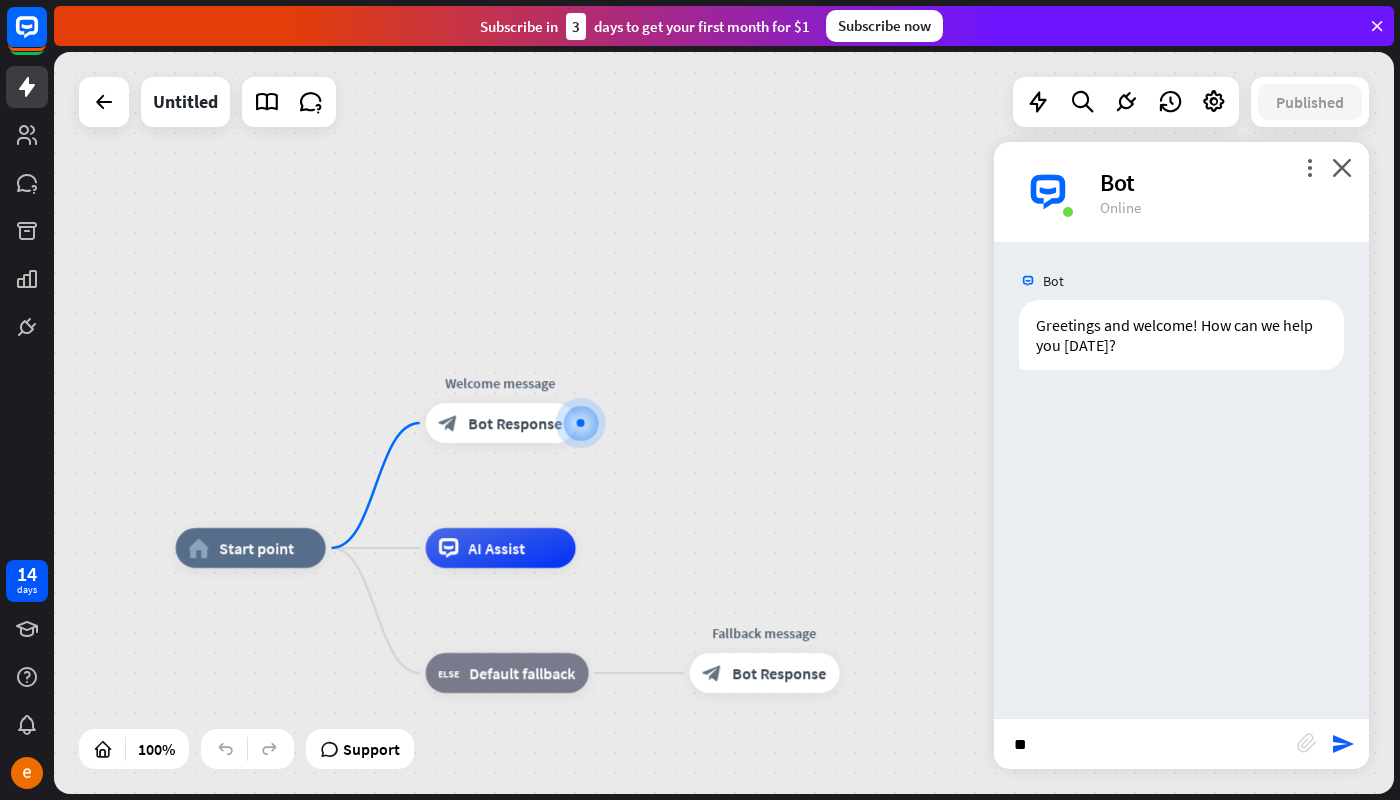 type on "*" 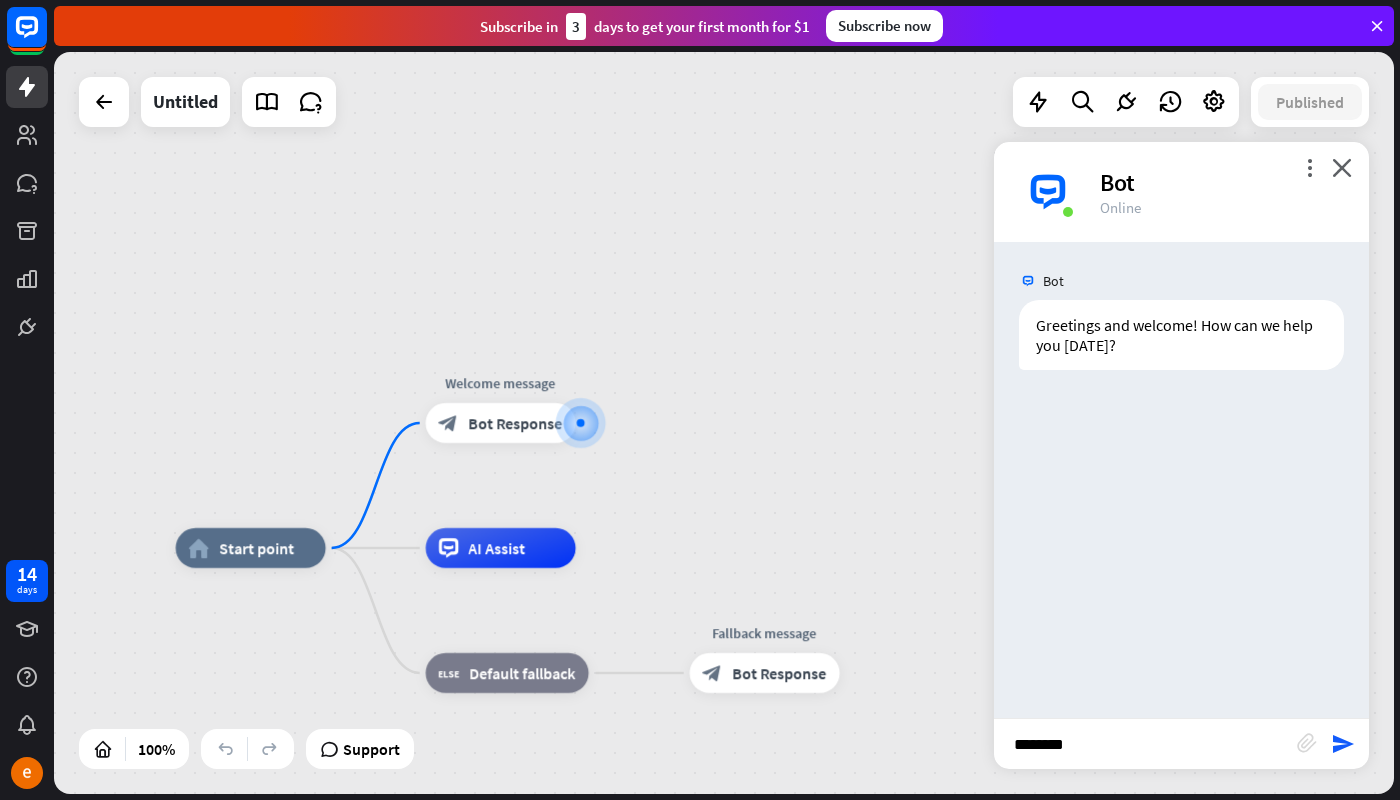 type on "*********" 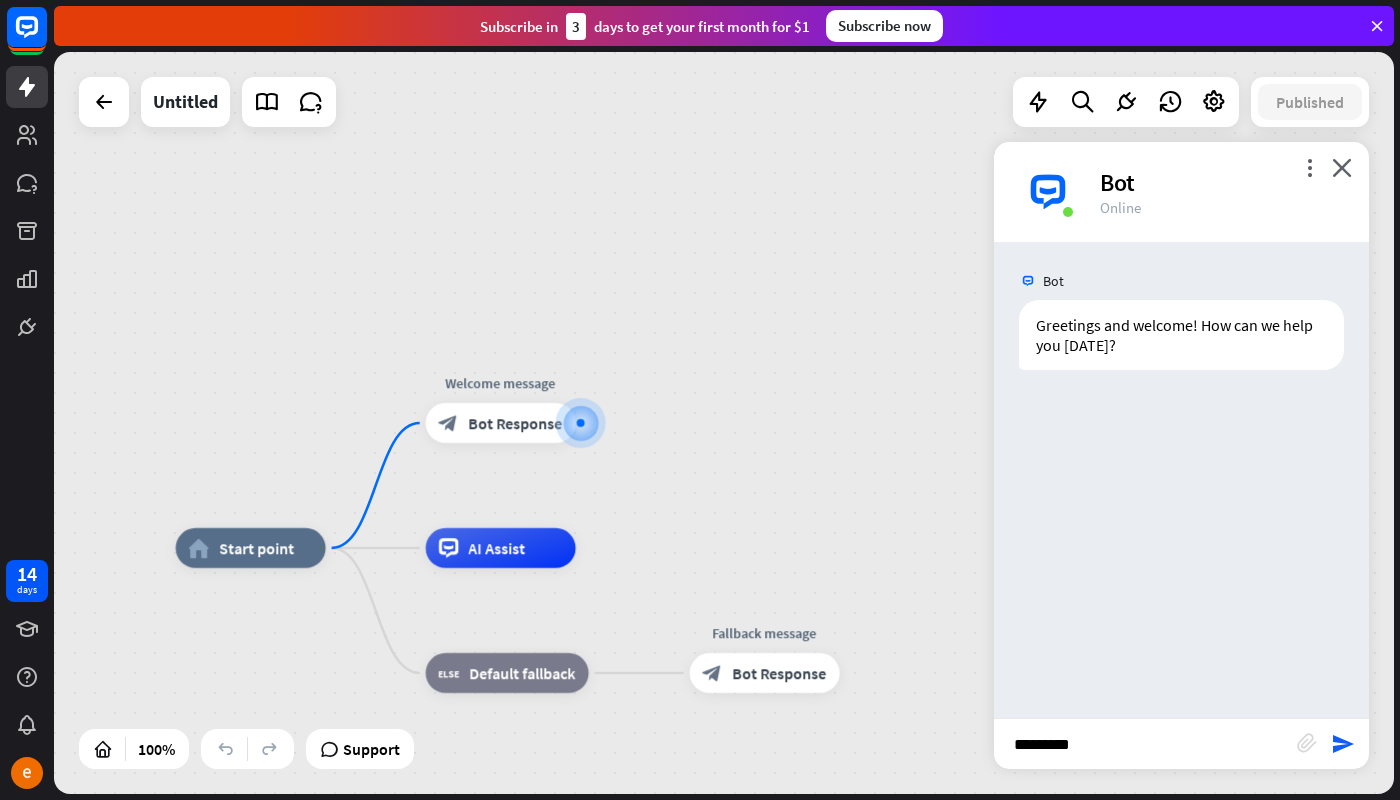 type 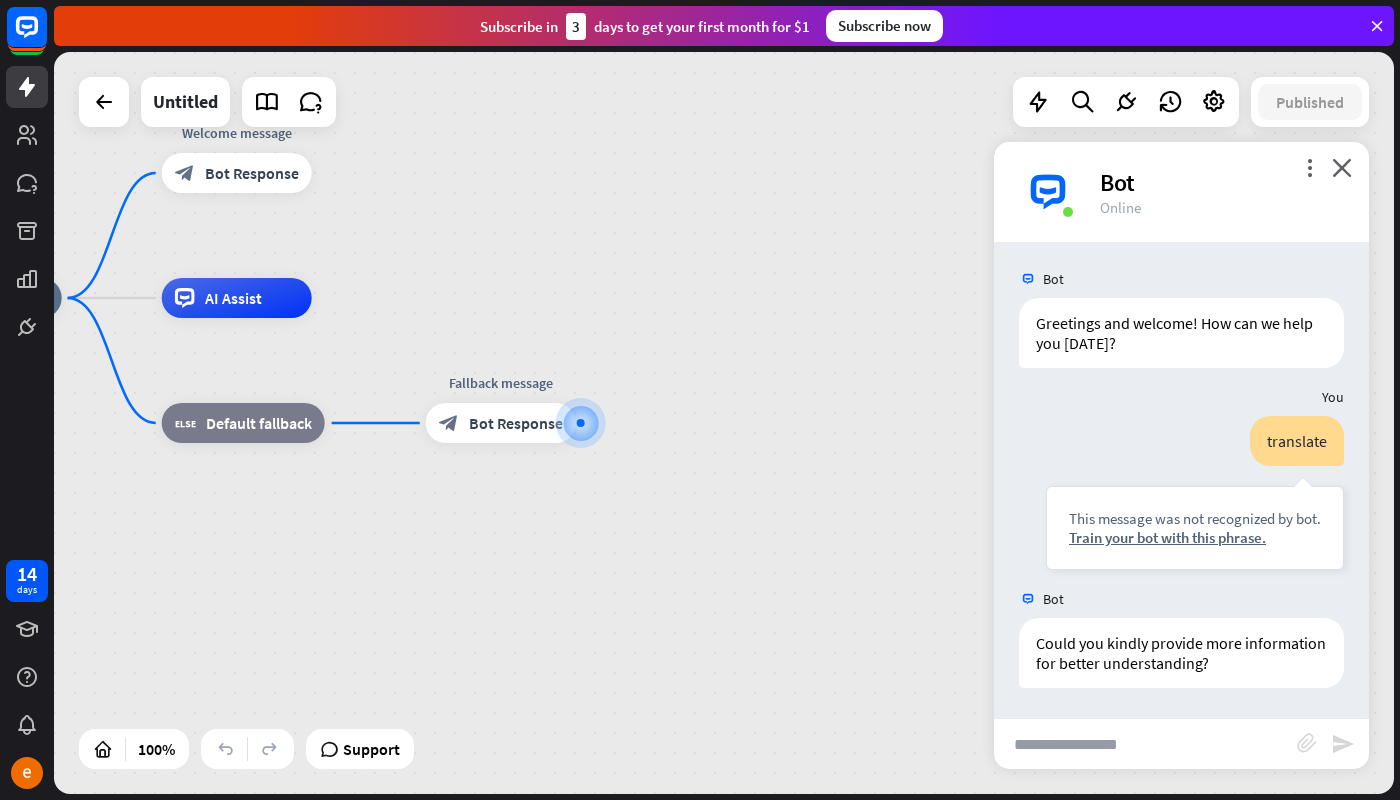 scroll, scrollTop: 2, scrollLeft: 0, axis: vertical 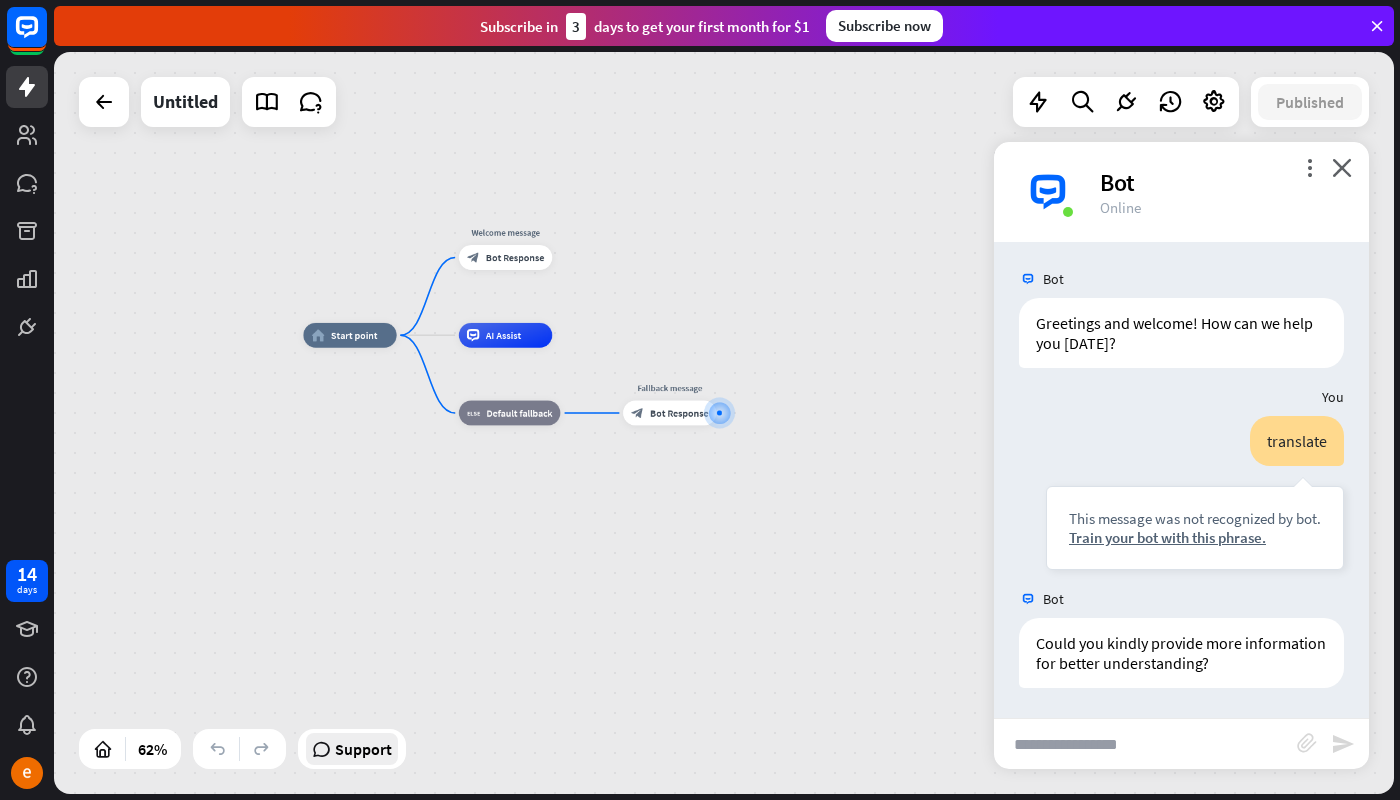 click on "Support" at bounding box center [363, 749] 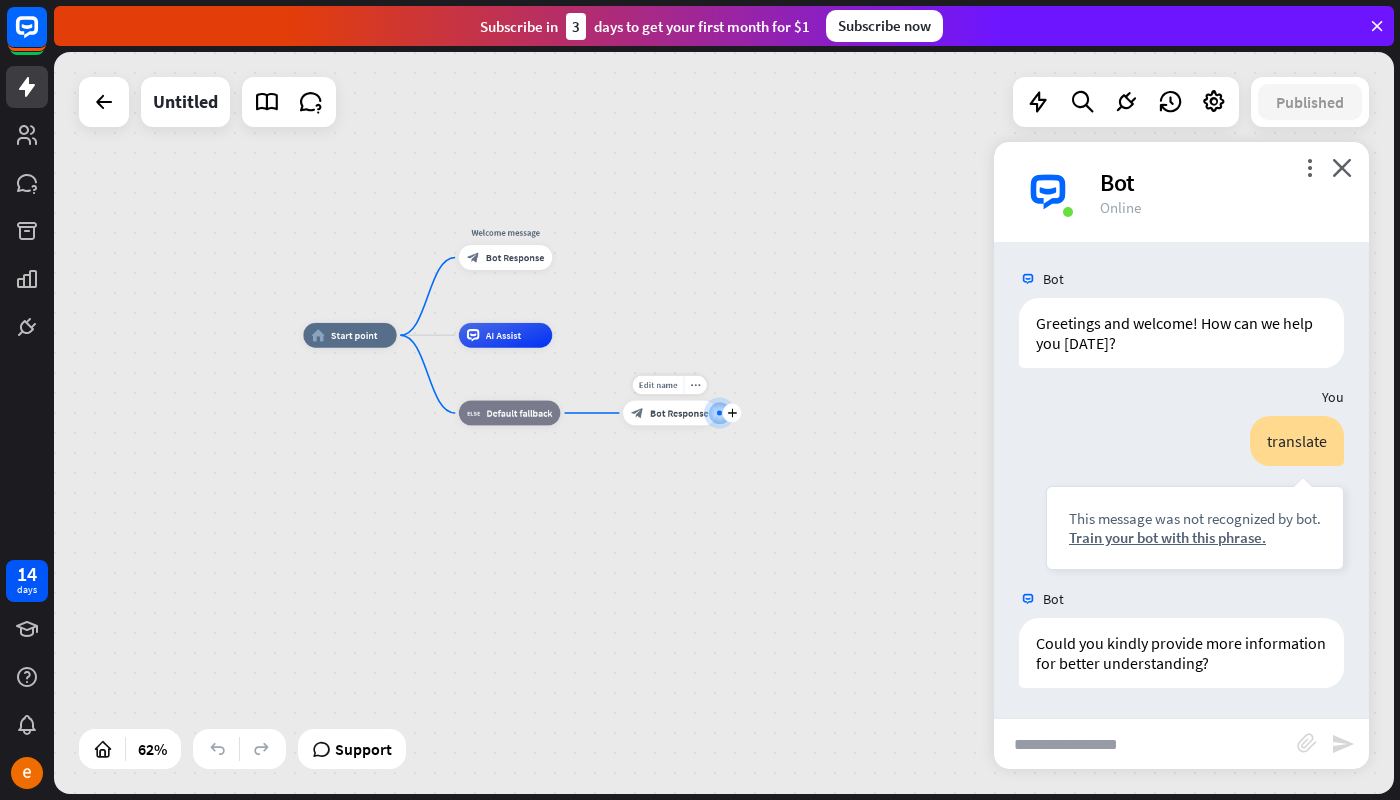 click on "Bot Response" at bounding box center (679, 413) 